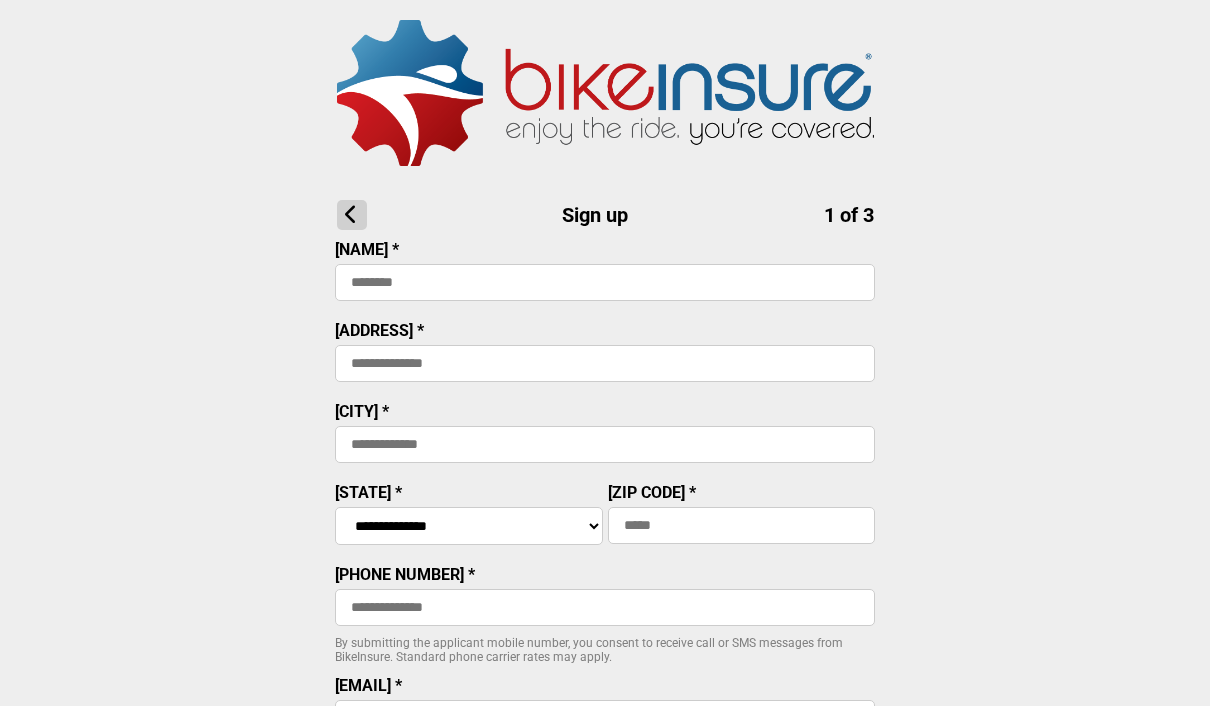 scroll, scrollTop: 0, scrollLeft: 0, axis: both 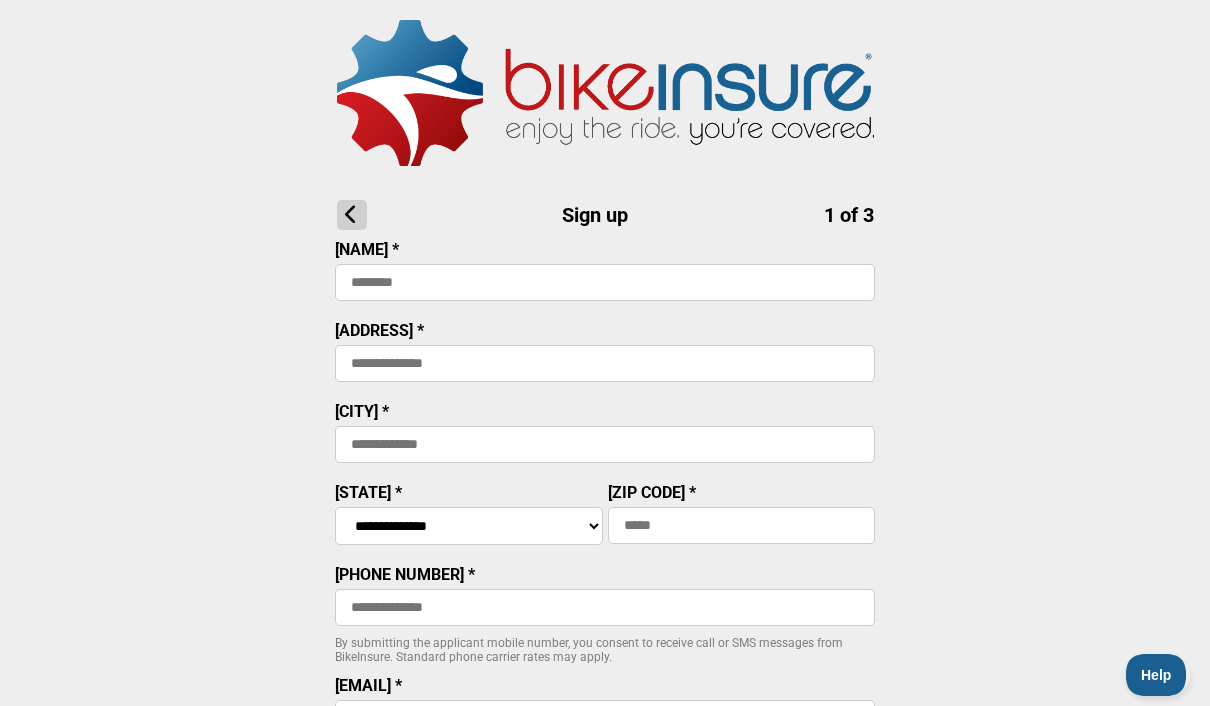 click at bounding box center (605, 282) 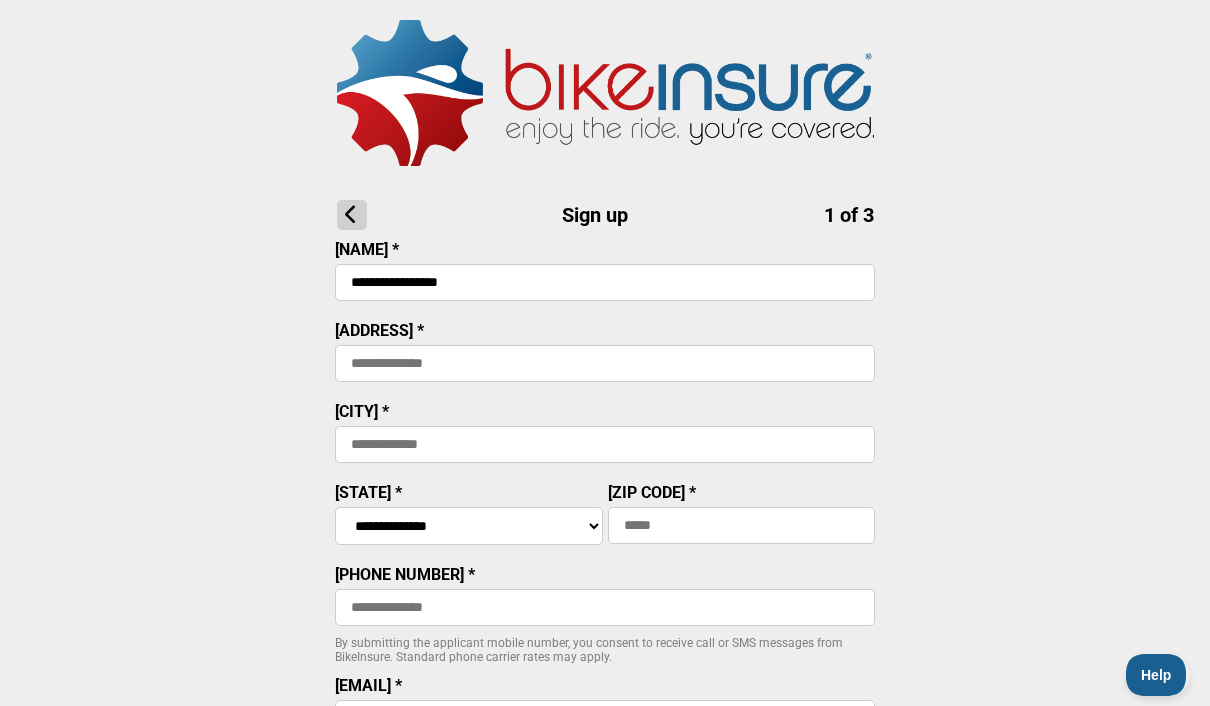 type on "[MASKED]" 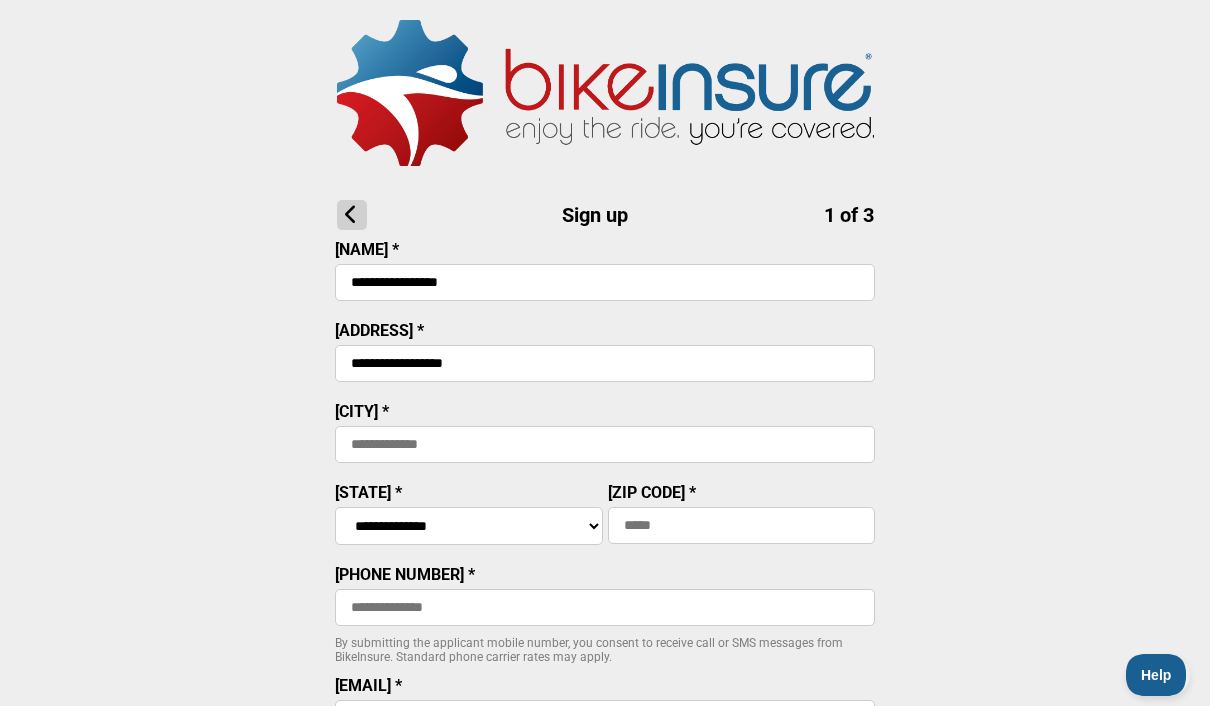 type on "**********" 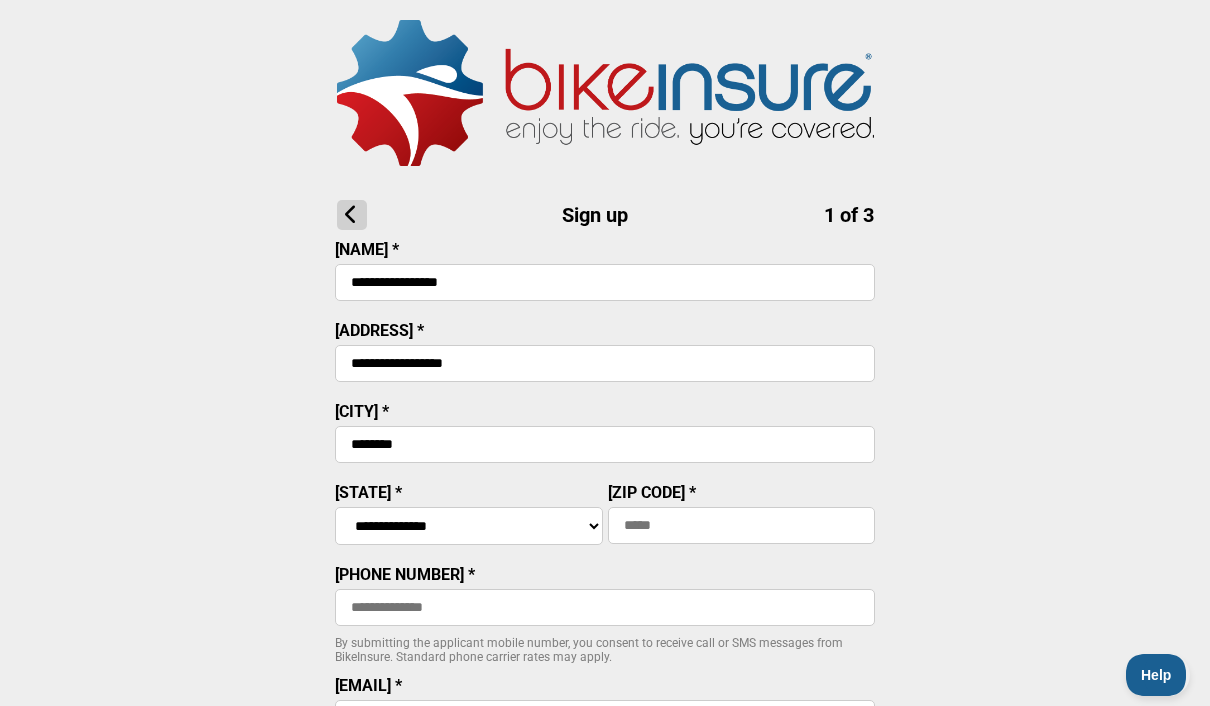 type on "[MASKED]" 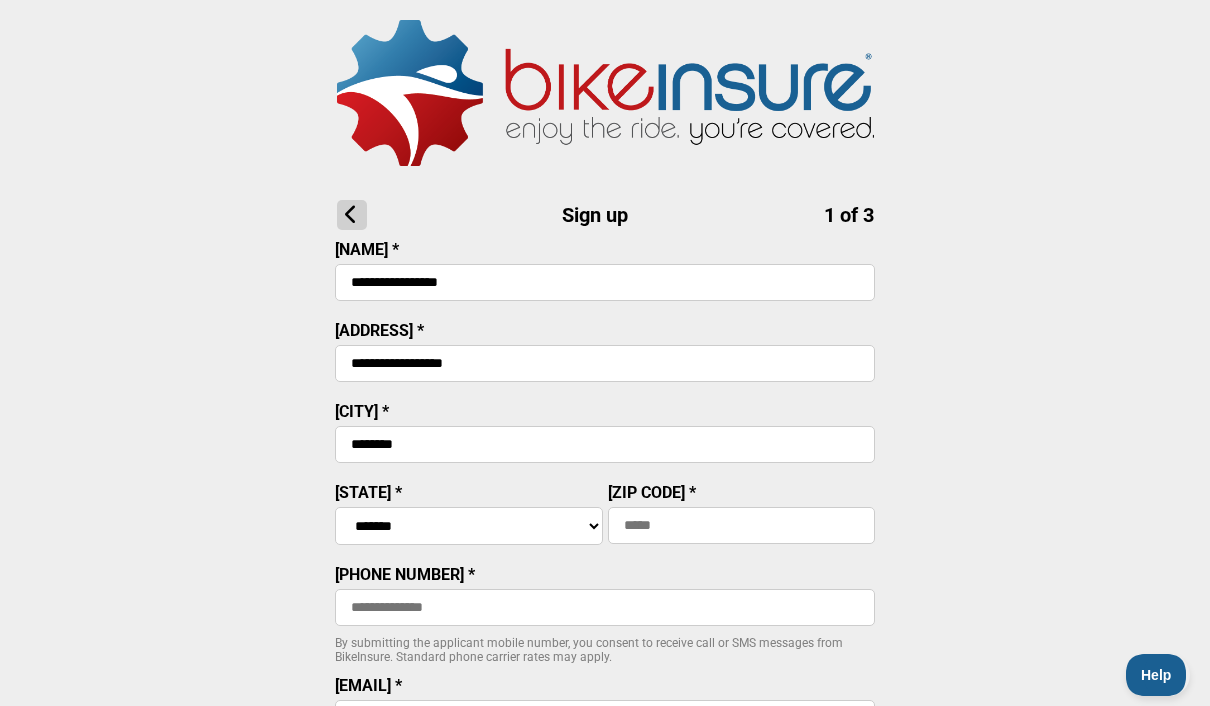 click at bounding box center (742, 525) 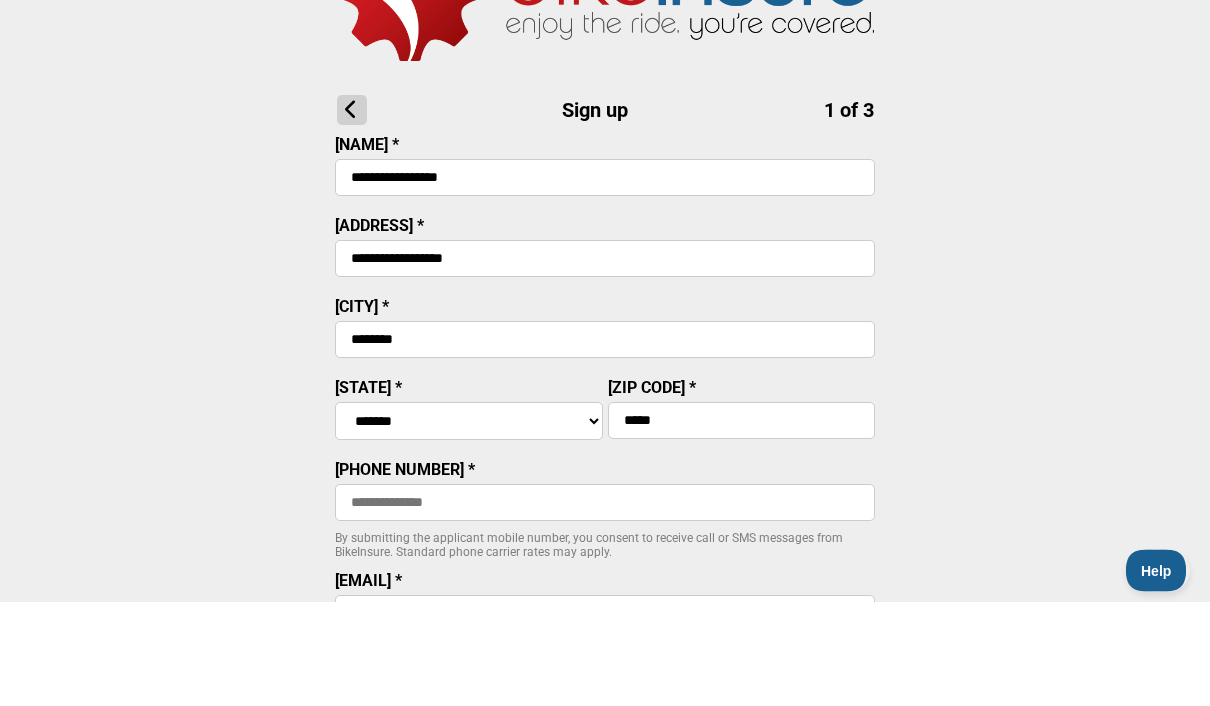 scroll, scrollTop: 108, scrollLeft: 0, axis: vertical 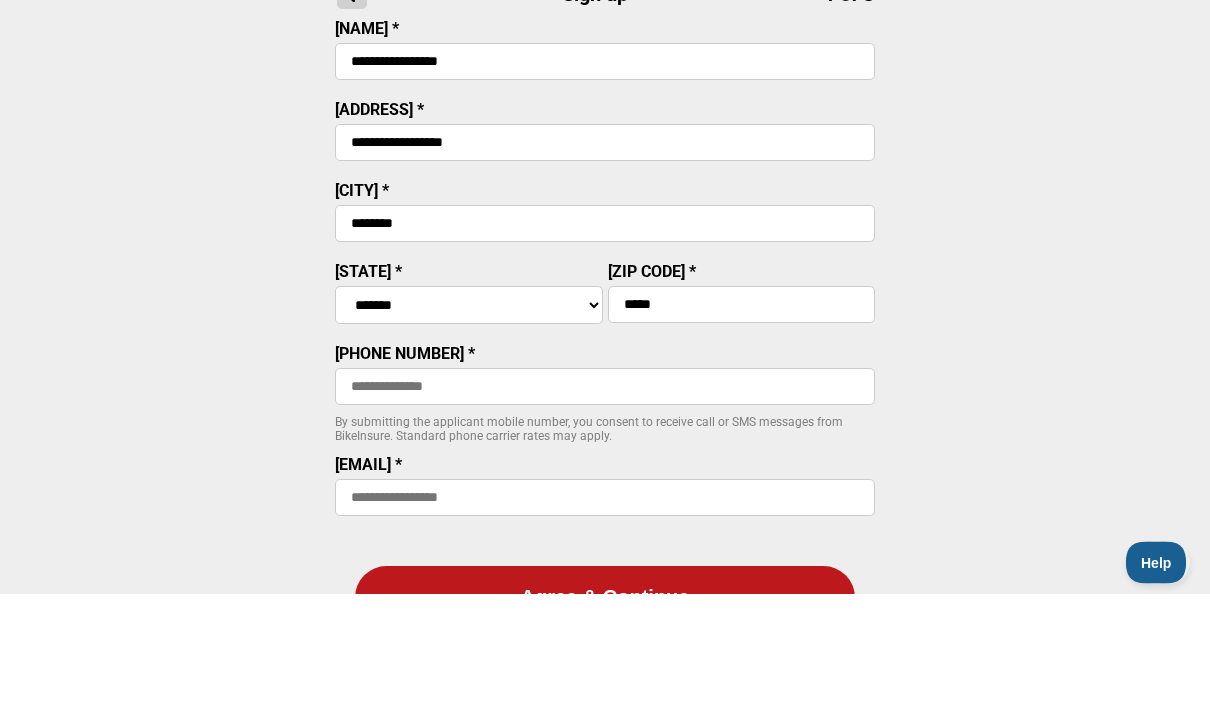 type on "[MASKED]" 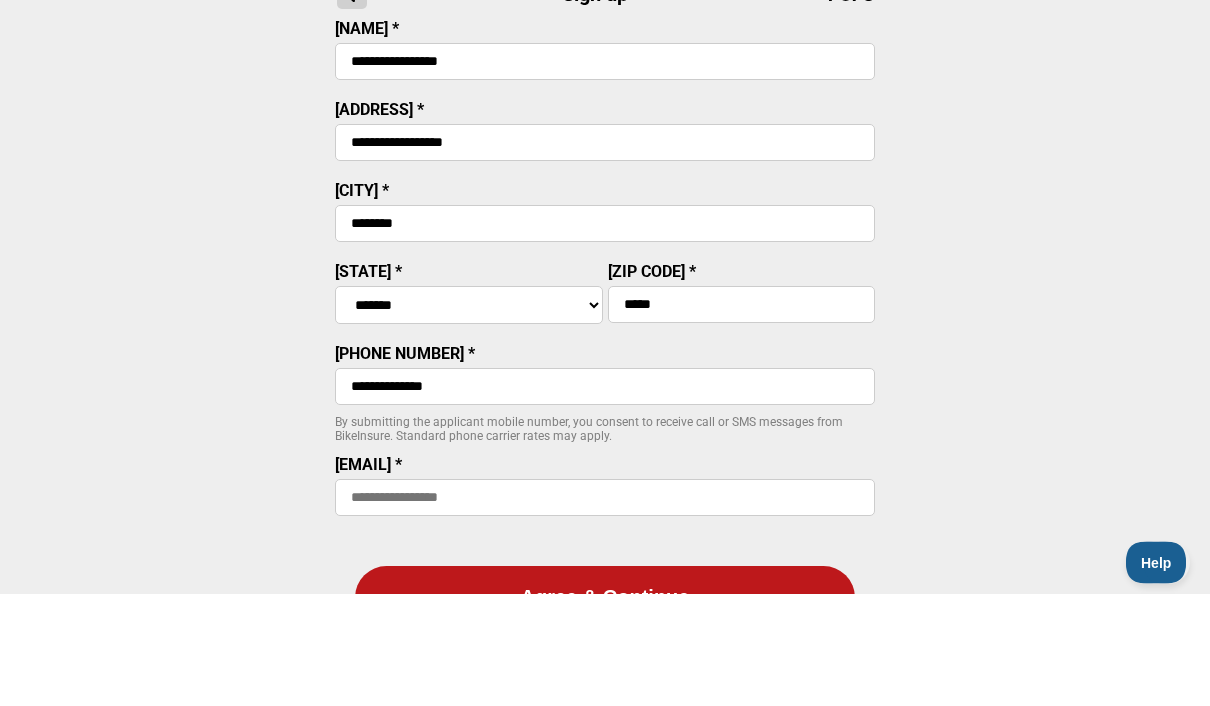 type on "[MASKED]" 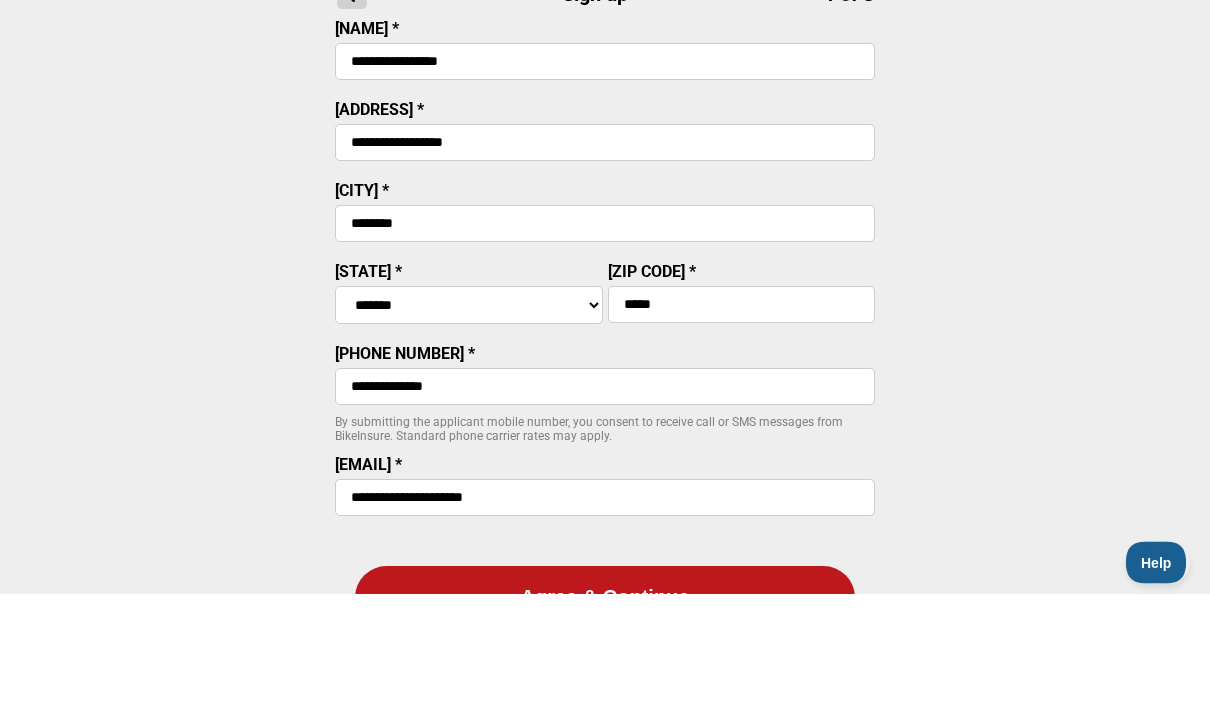 type on "**********" 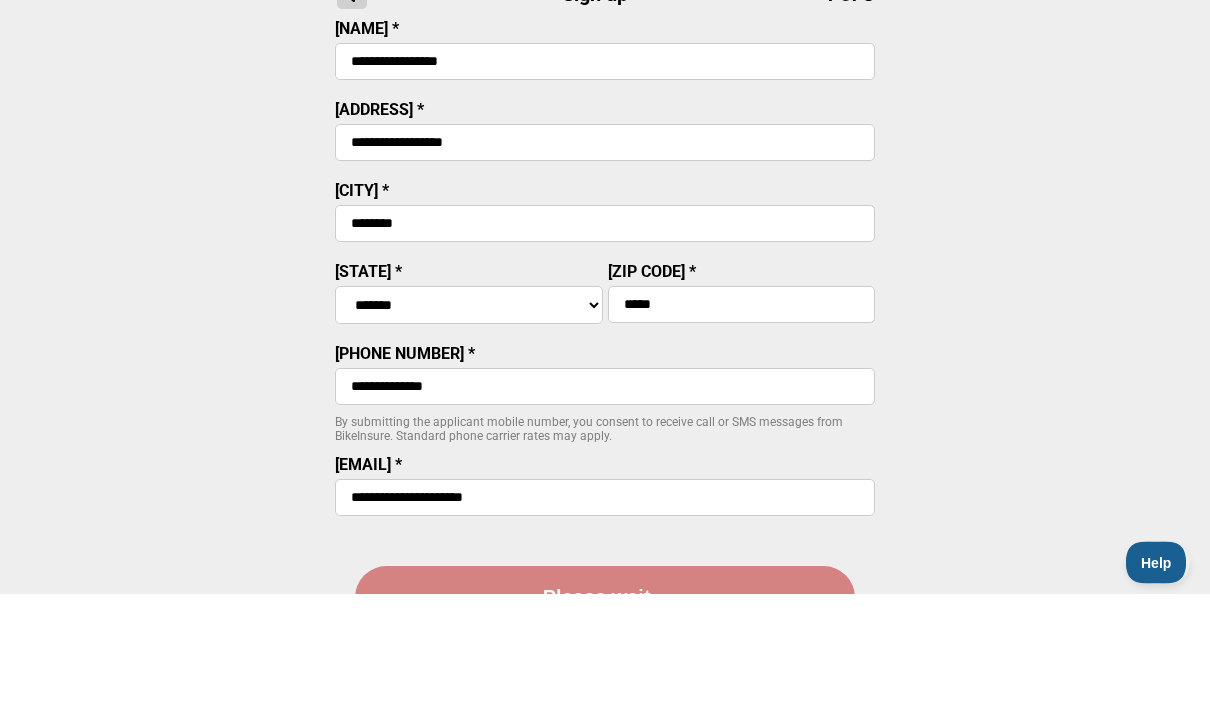 scroll, scrollTop: 221, scrollLeft: 0, axis: vertical 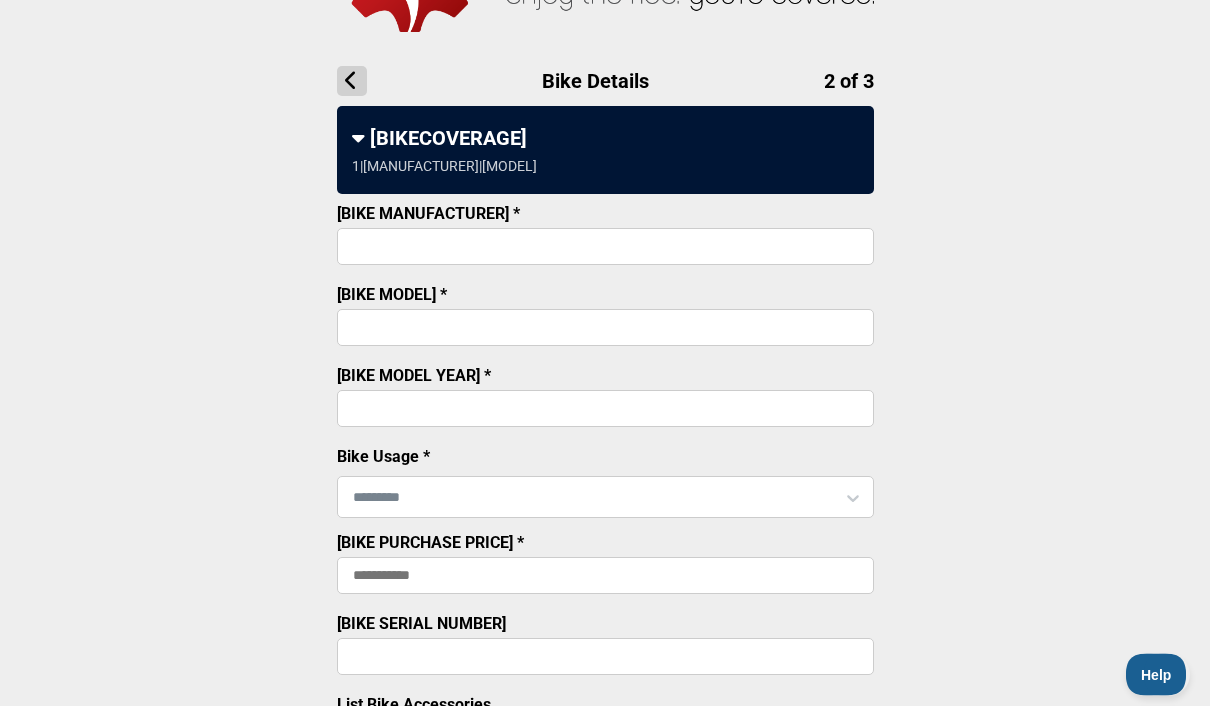 click on "[BIKE MANUFACTURER]   *" at bounding box center (605, 247) 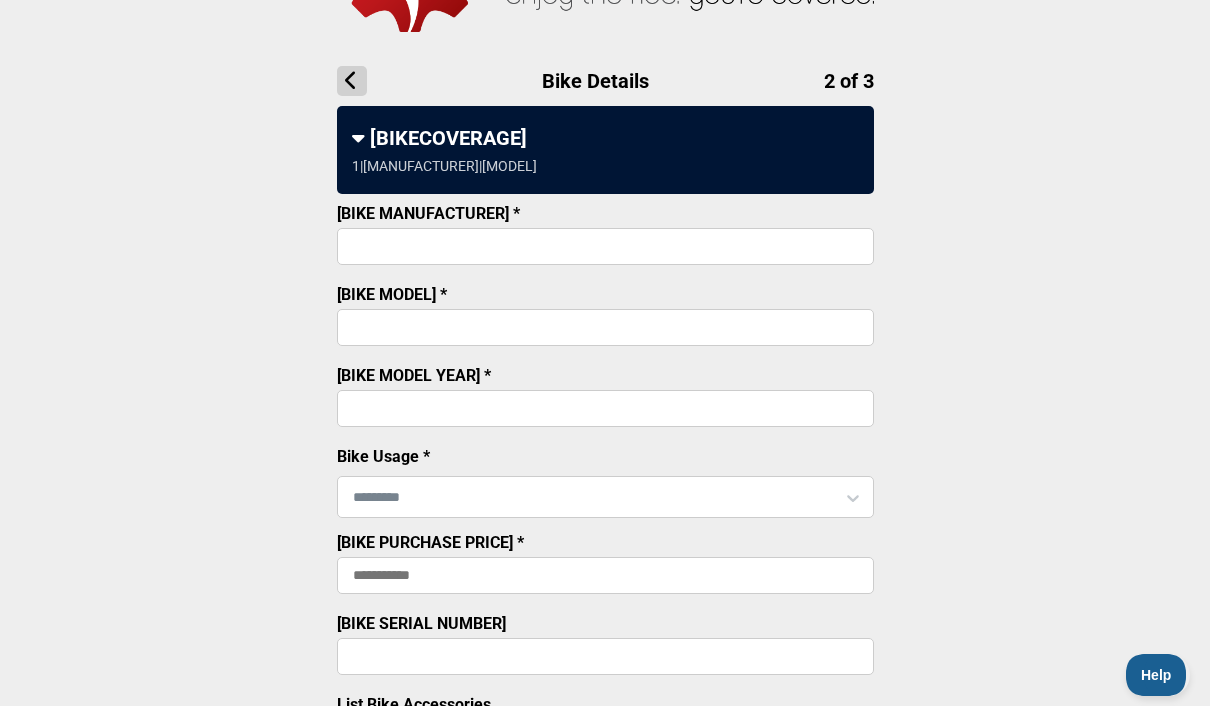 scroll, scrollTop: 133, scrollLeft: 0, axis: vertical 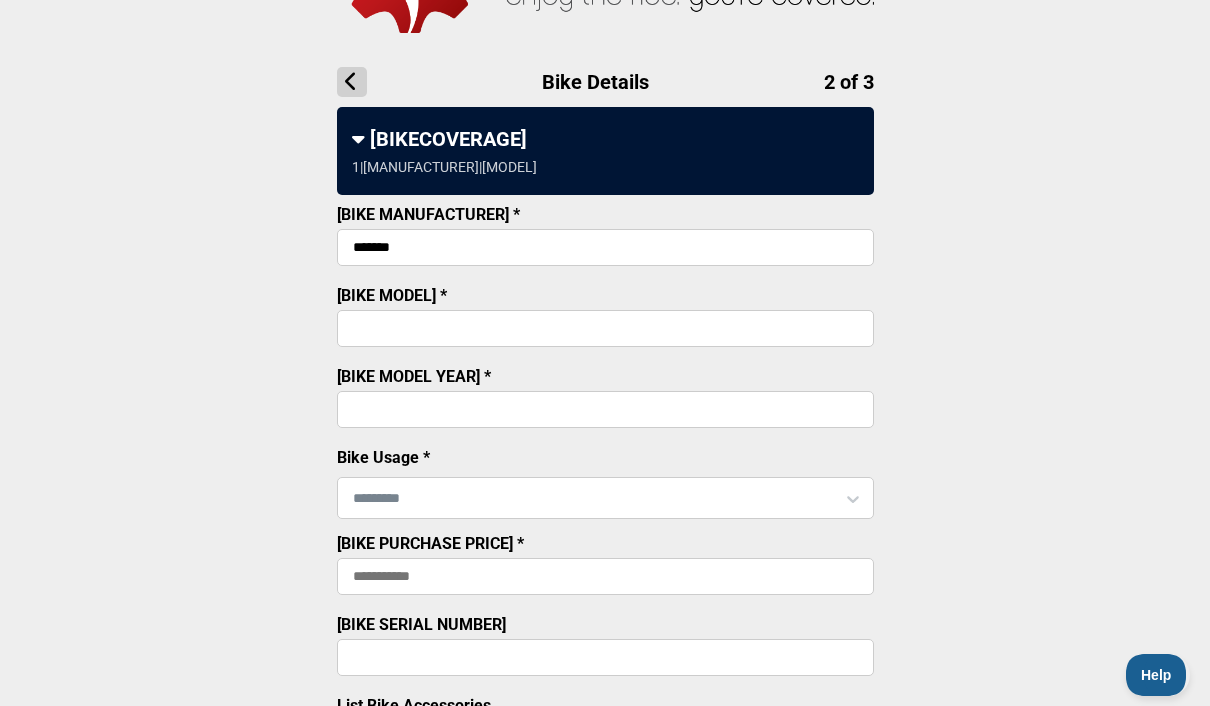 type on "[MASKED]" 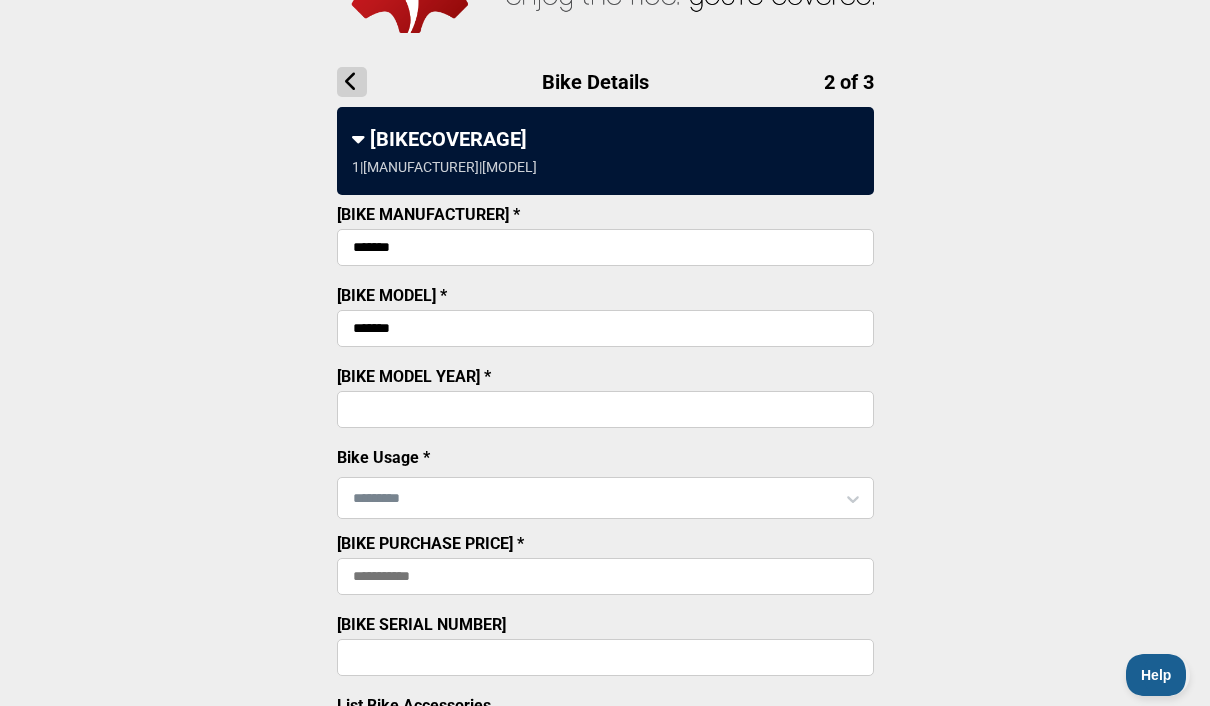type on "[MASKED]" 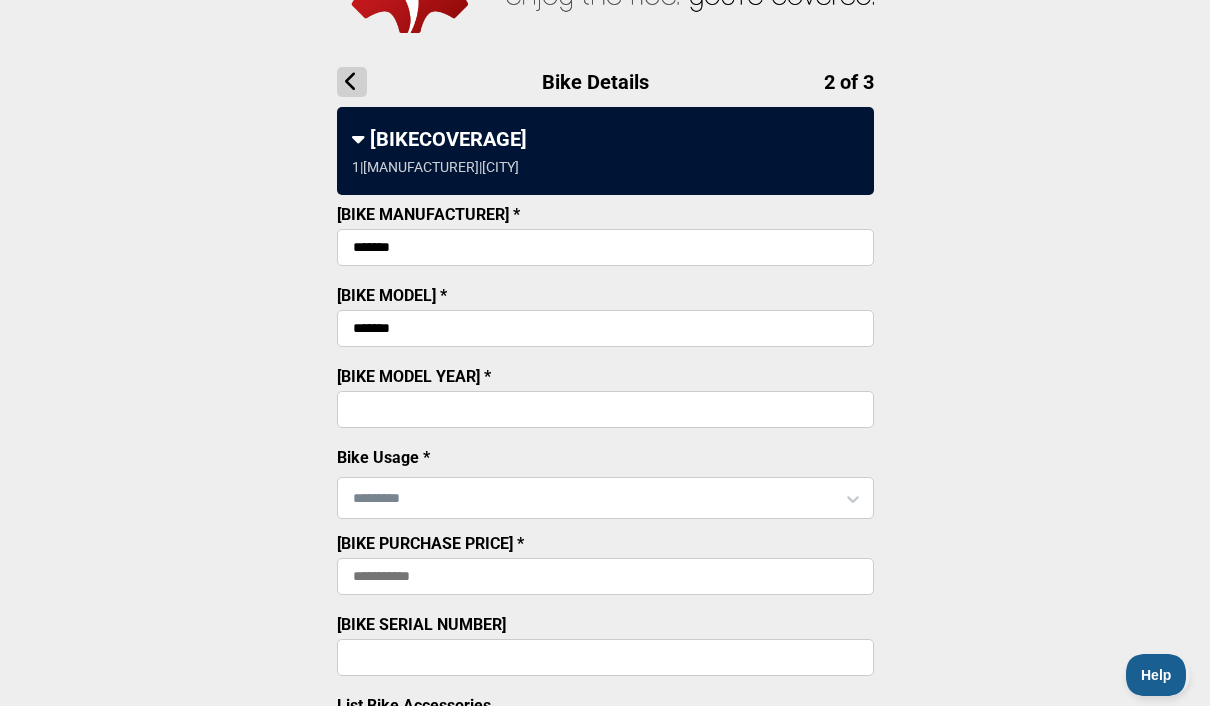 type on "[MASKED]" 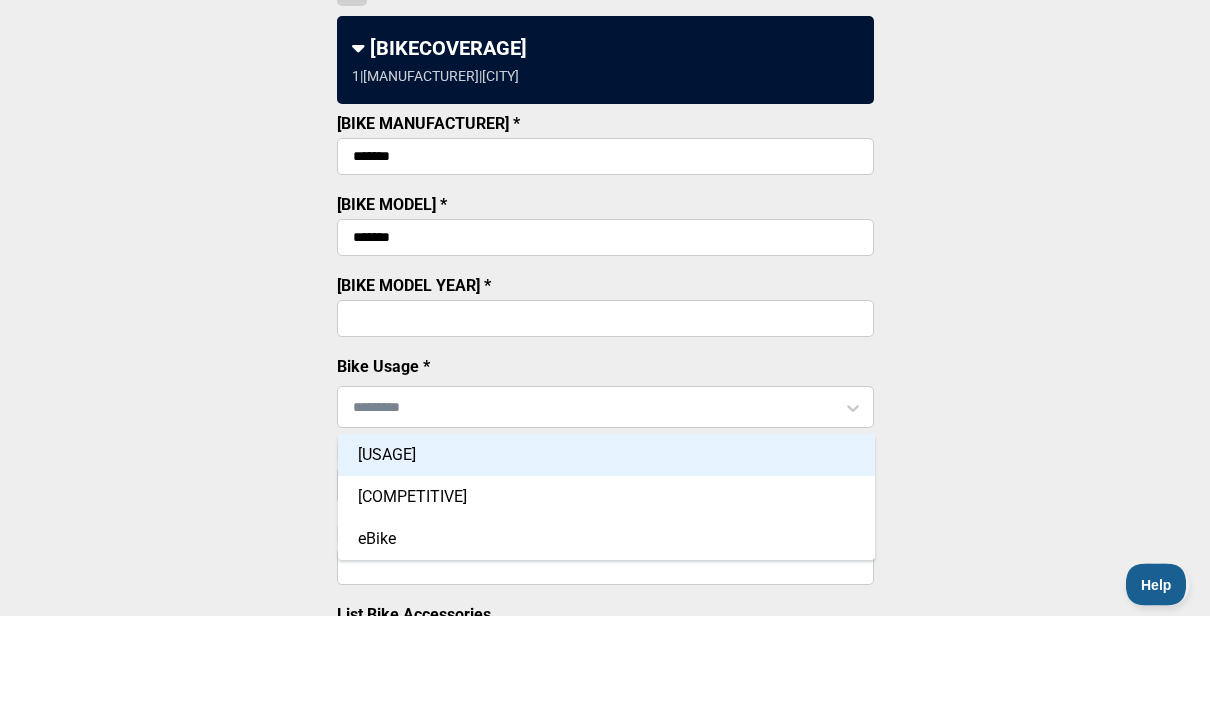 click on "eBike" at bounding box center (606, 630) 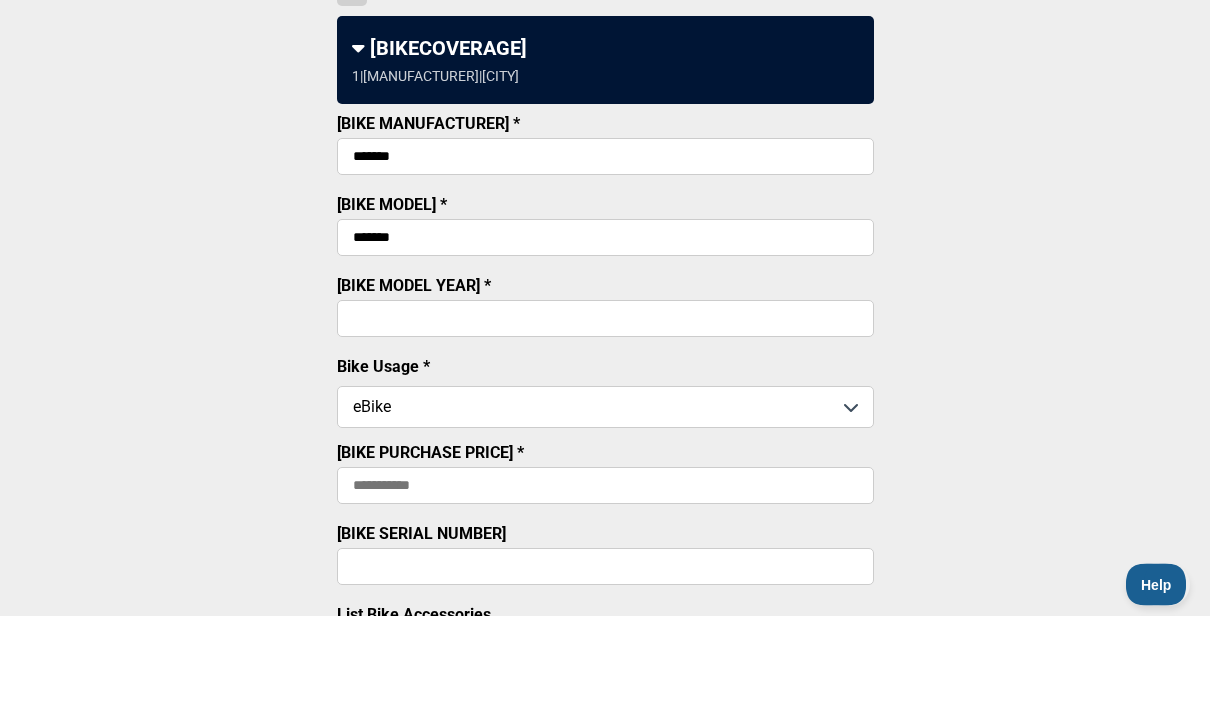 scroll, scrollTop: 224, scrollLeft: 0, axis: vertical 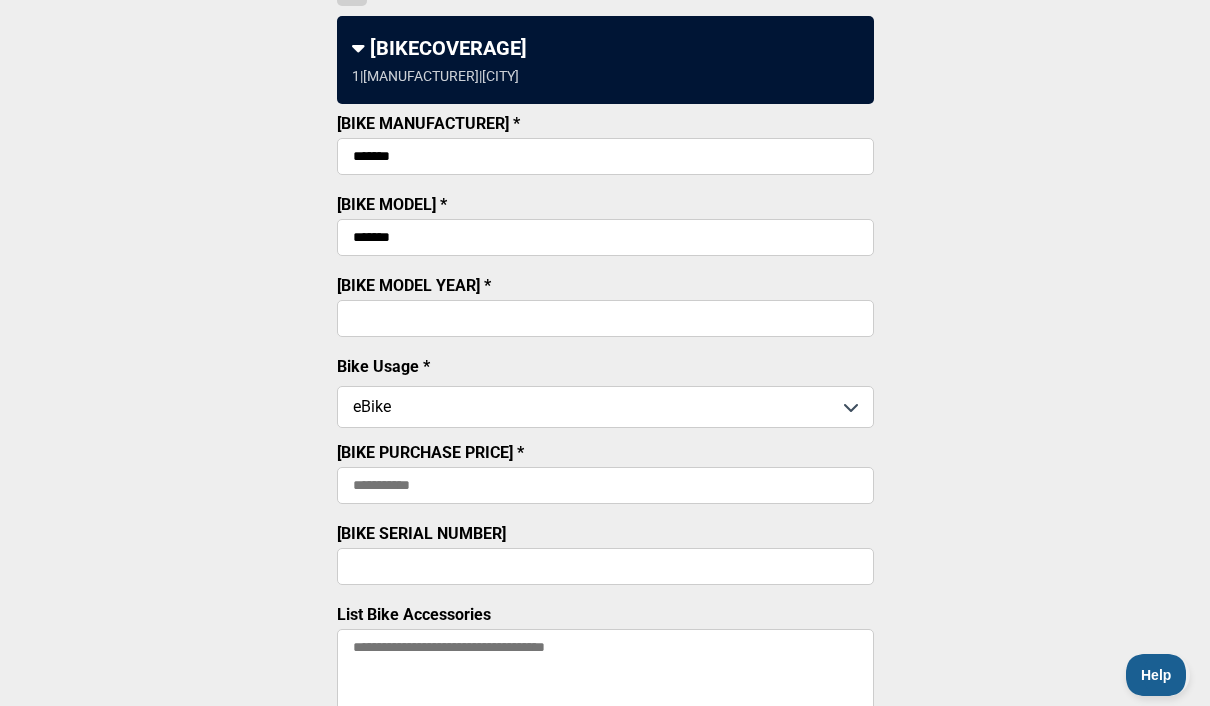 click on "[BIKE PURCHASE PRICE]   *" at bounding box center [605, 485] 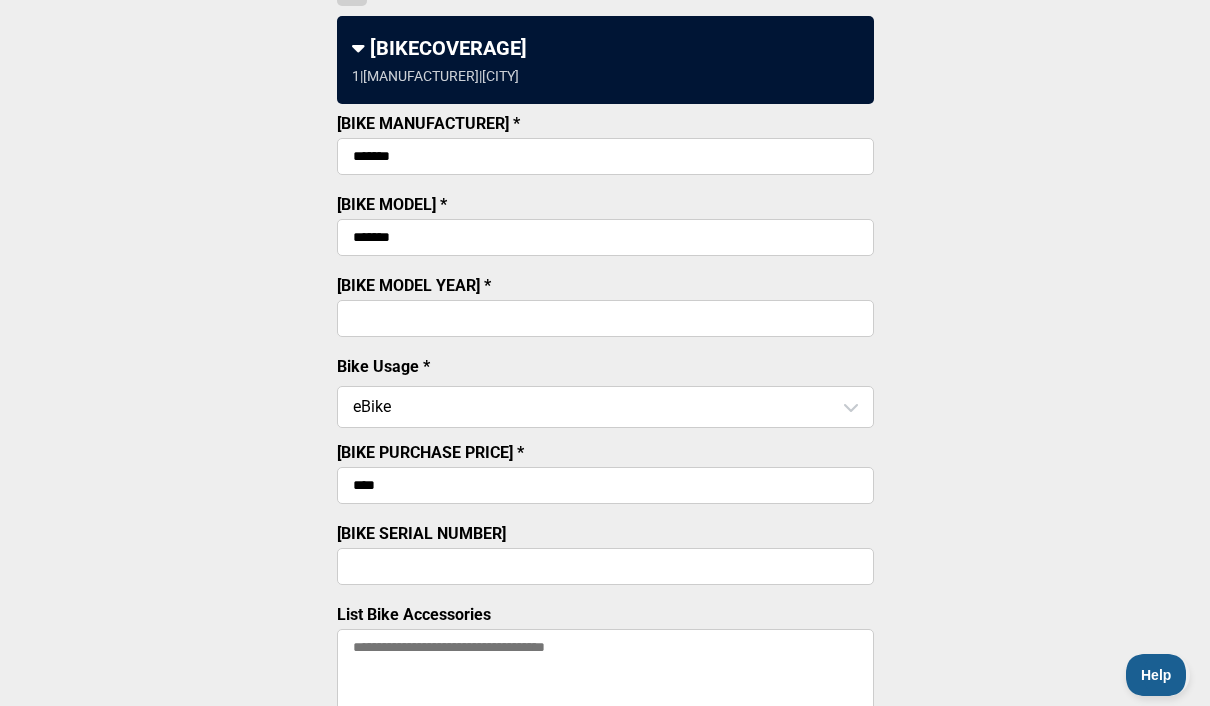 type on "[MASKED]" 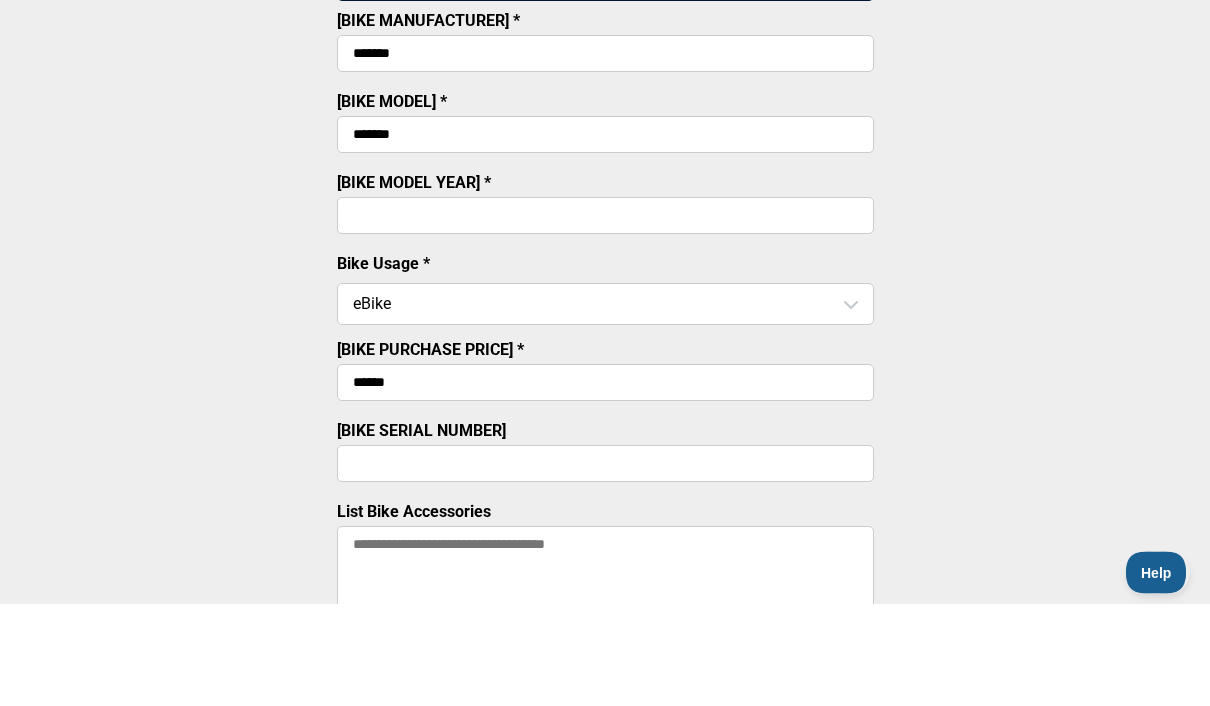 click on "List Bike Accessories" at bounding box center [605, 677] 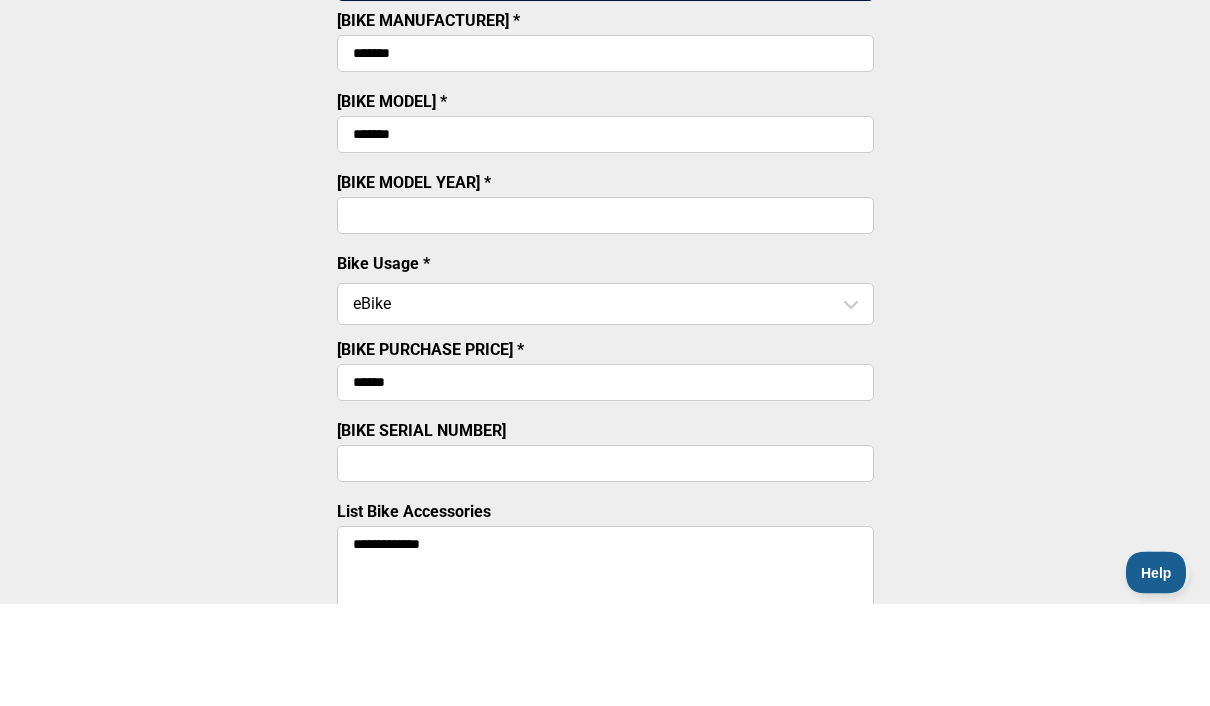 type on "[MASKED]" 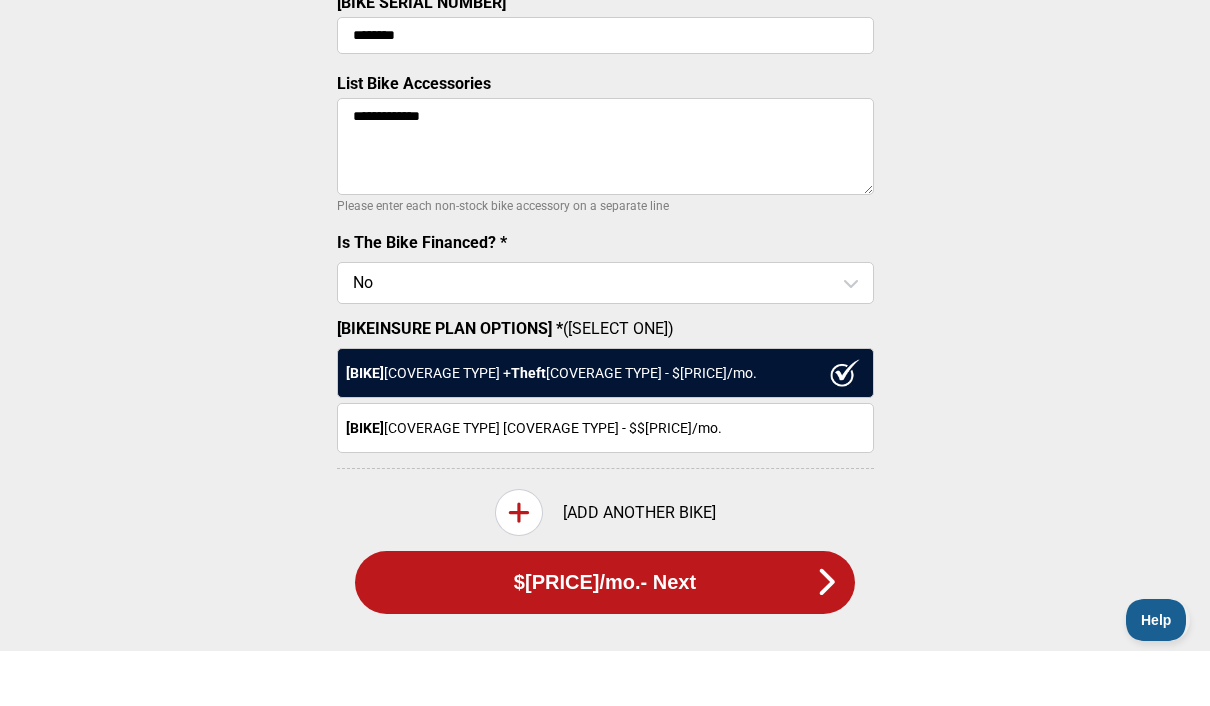 scroll, scrollTop: 781, scrollLeft: 0, axis: vertical 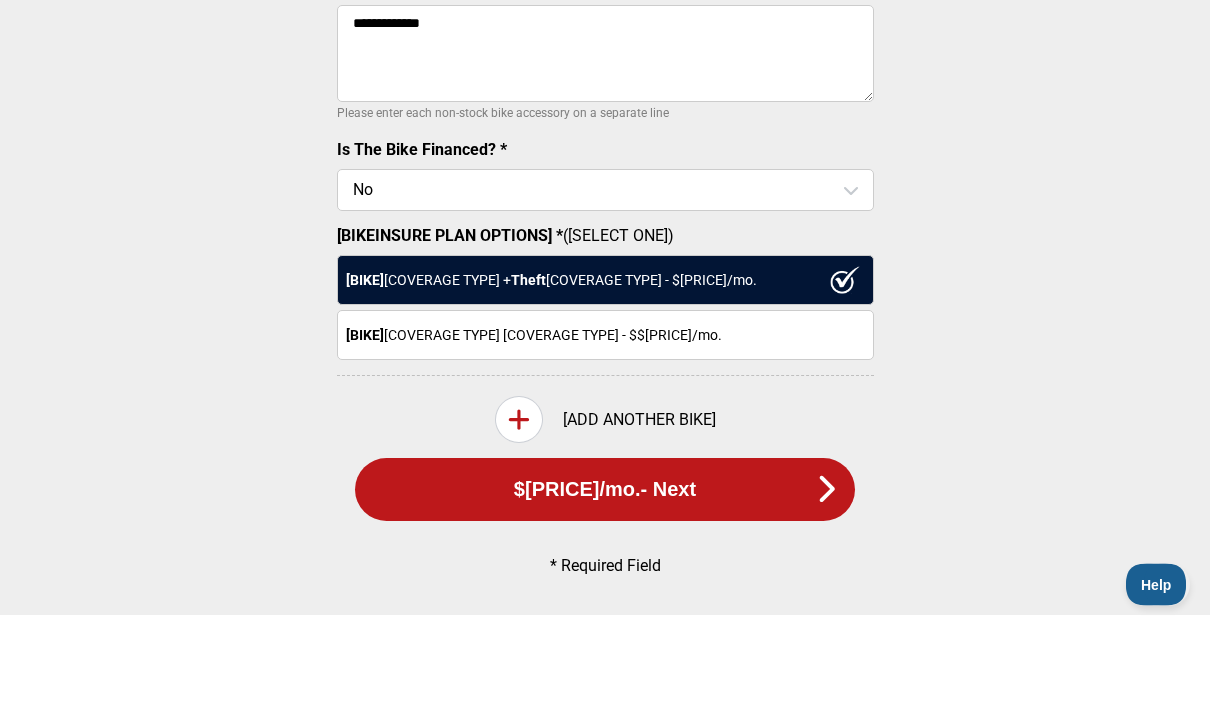 type on "[MASKED]" 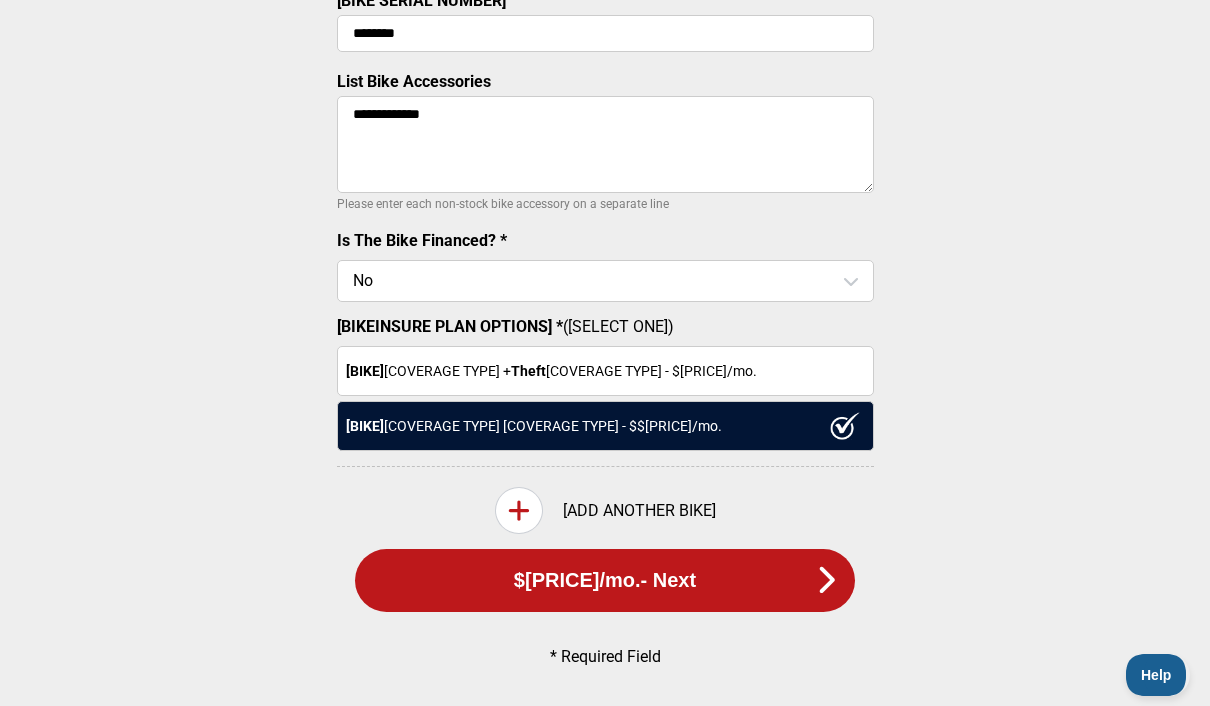click on "[BIKE COVERAGE TYPE] +    [COVERAGE TYPE] - $ [PRICE] /mo." at bounding box center [605, 371] 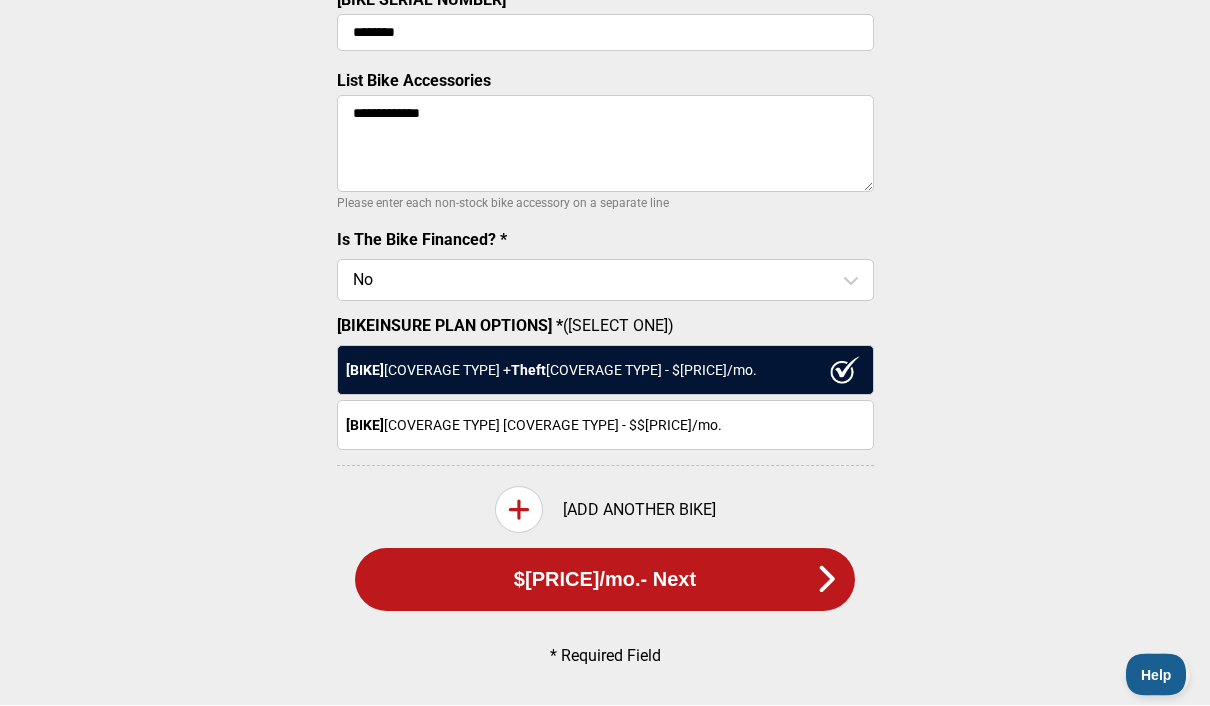 scroll, scrollTop: 781, scrollLeft: 0, axis: vertical 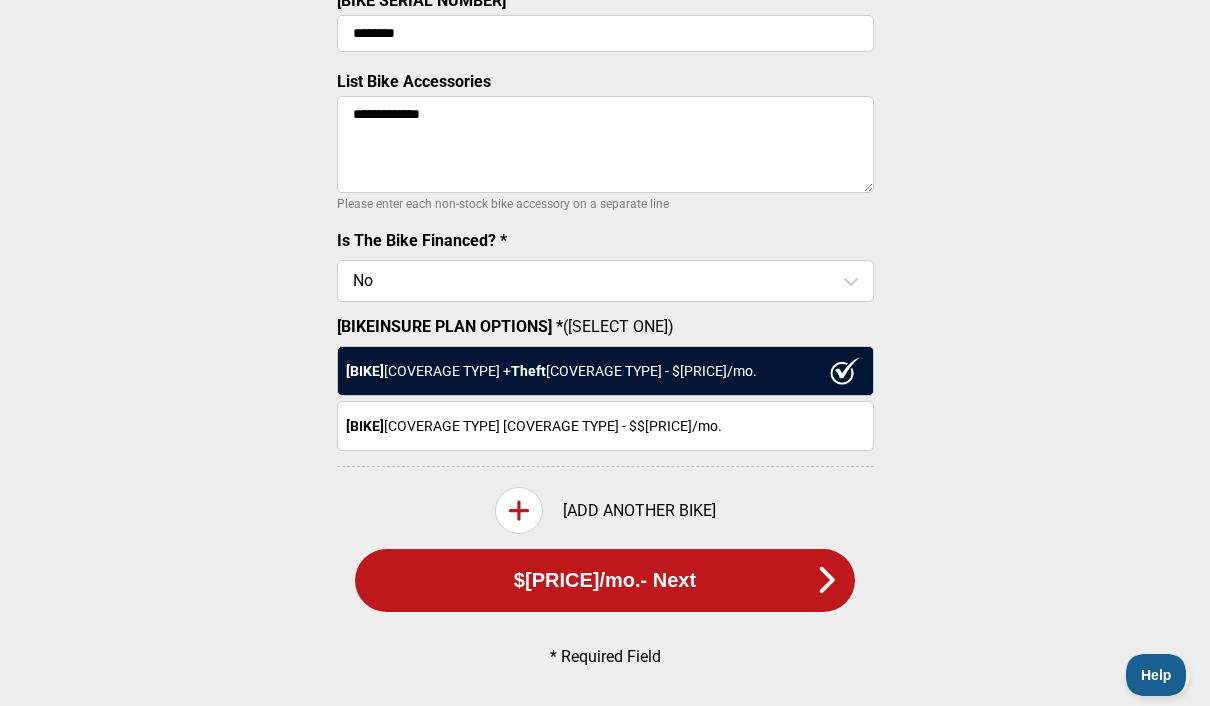 click at bounding box center (519, 510) 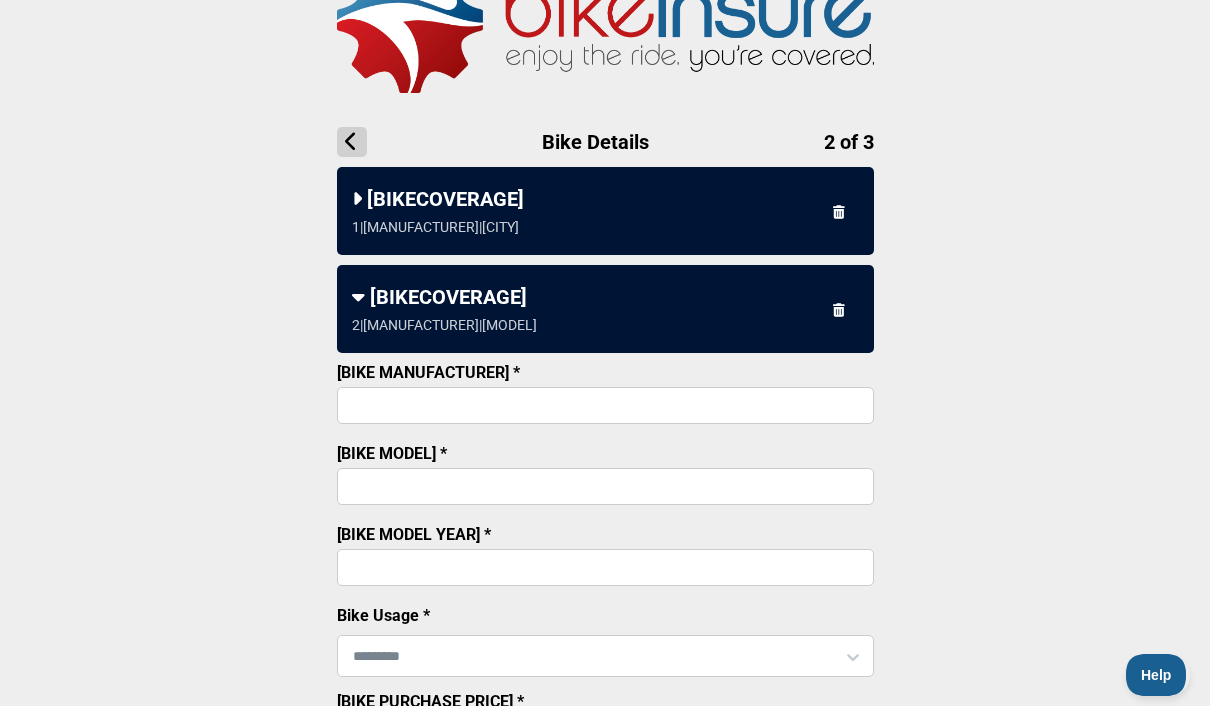 scroll, scrollTop: 42, scrollLeft: 0, axis: vertical 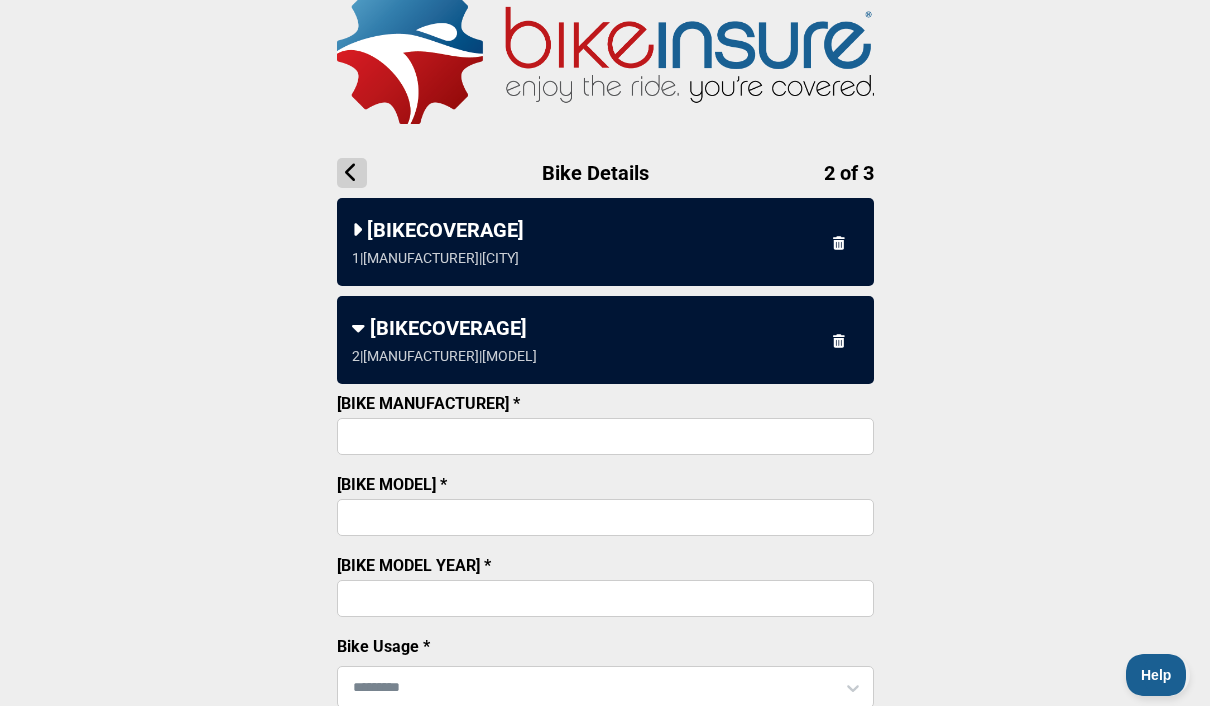 click on "[BIKE MANUFACTURER]   *" at bounding box center (605, 436) 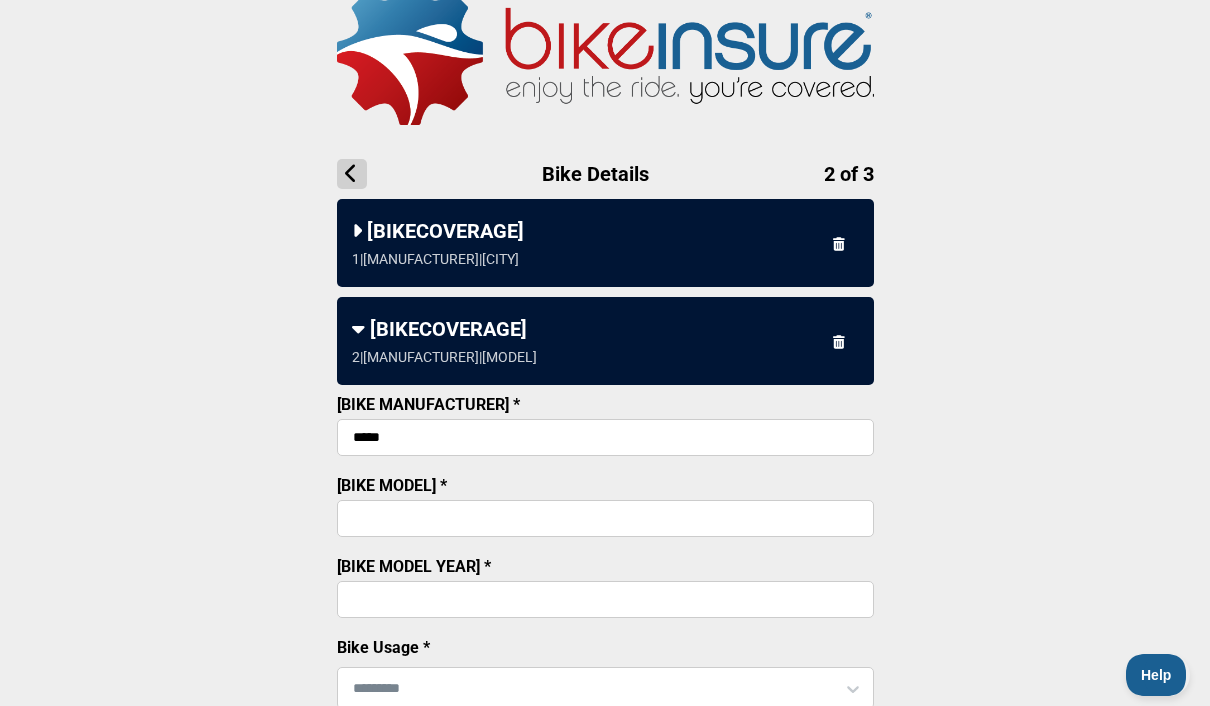 type on "[MASKED]" 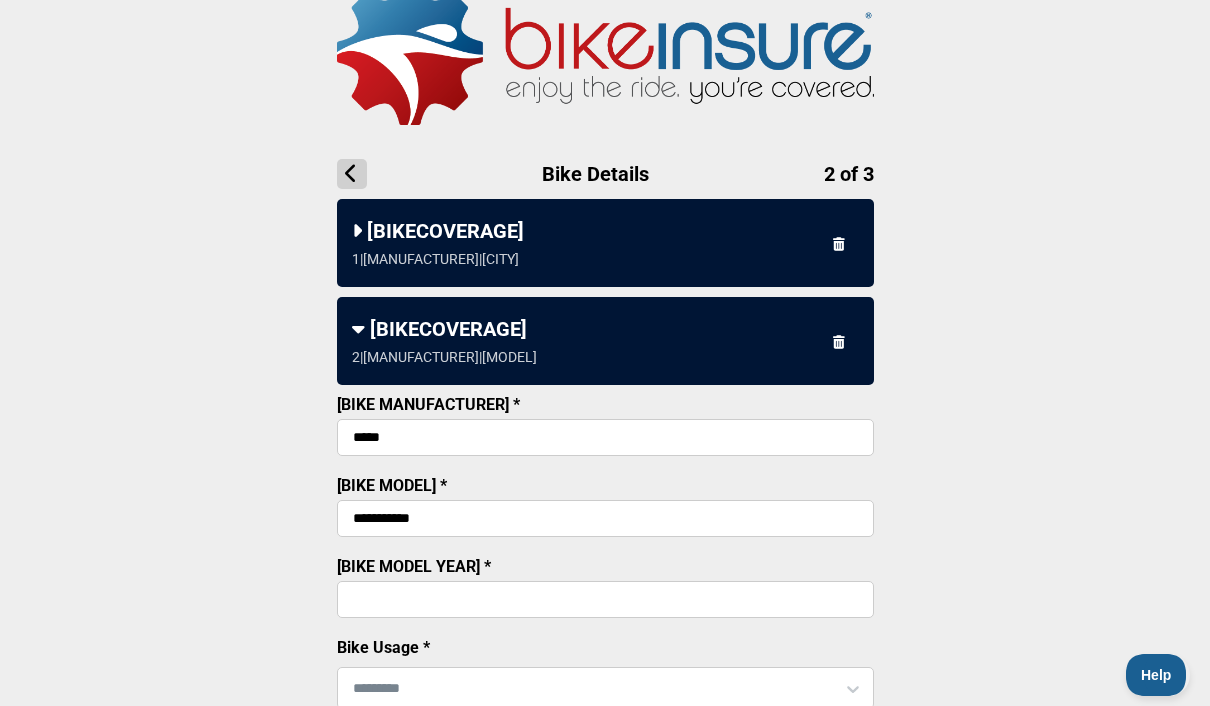 type on "[MASKED]" 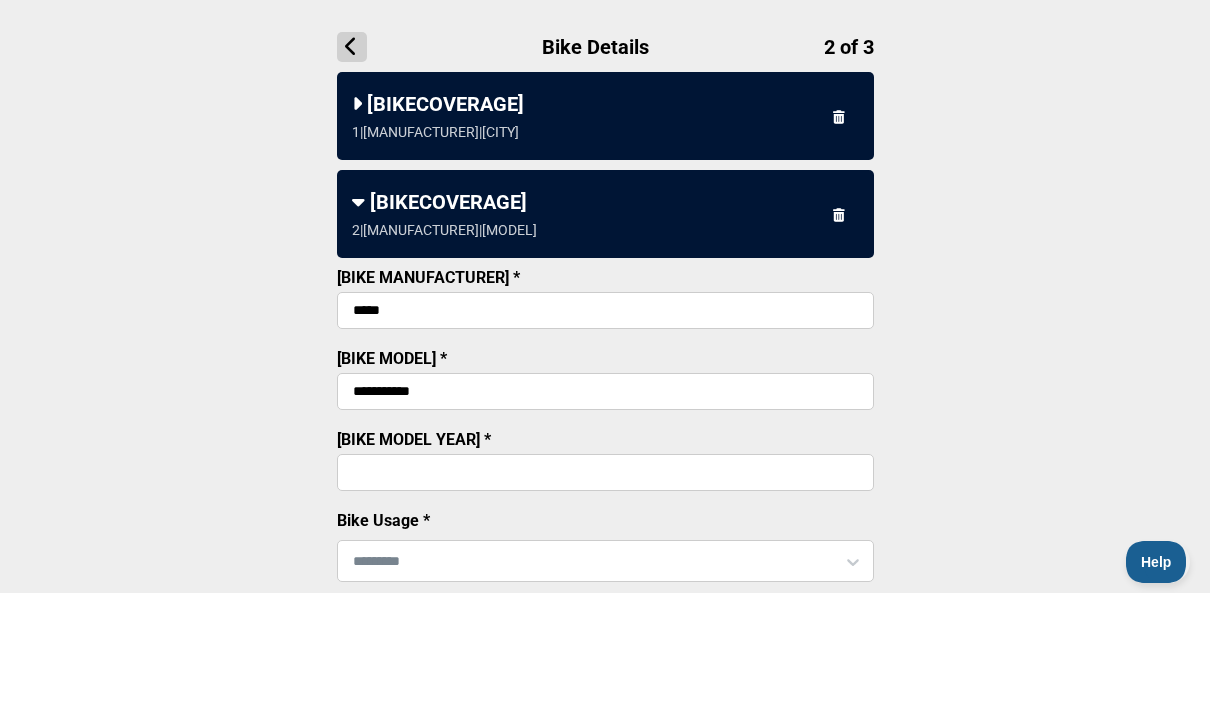 scroll, scrollTop: 57, scrollLeft: 0, axis: vertical 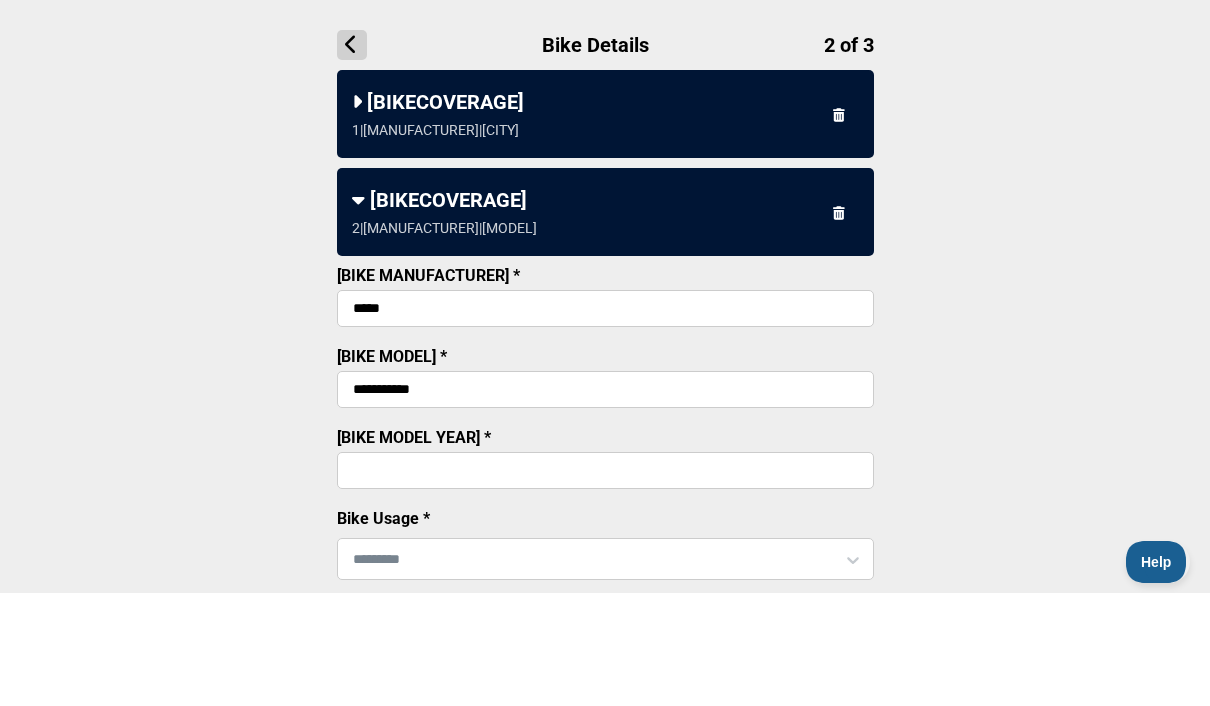 type on "[MASKED]" 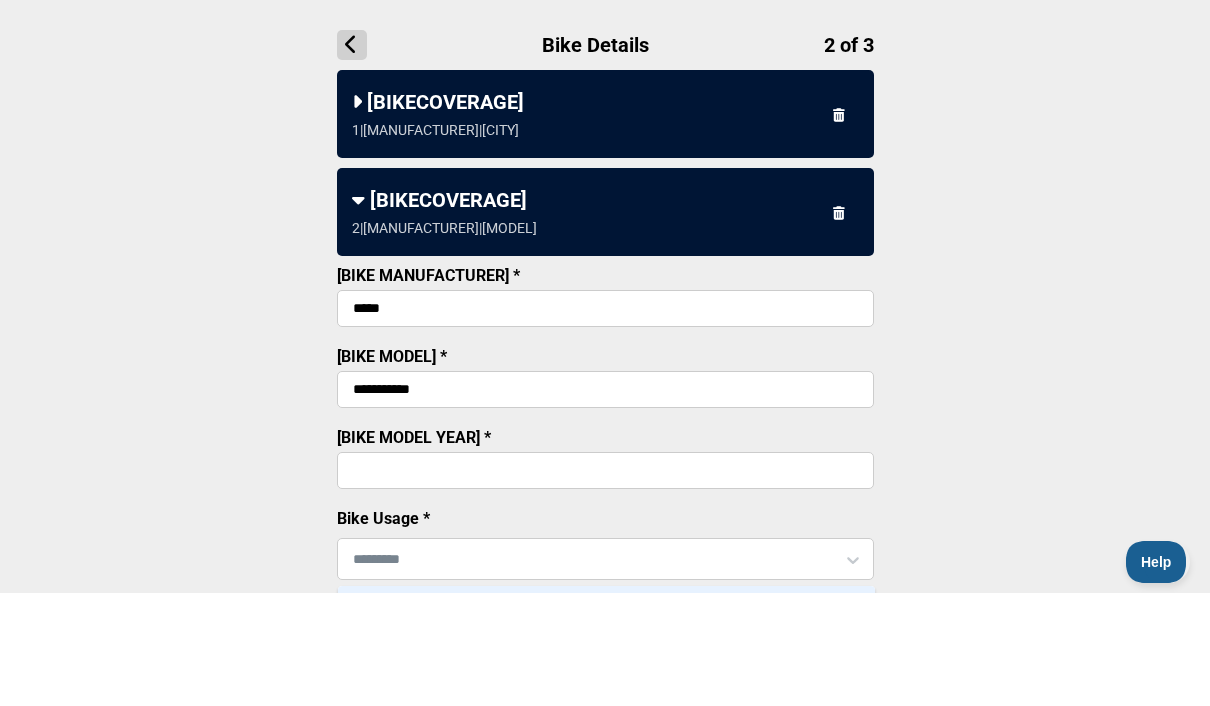 click on "[USAGE]" at bounding box center [606, 720] 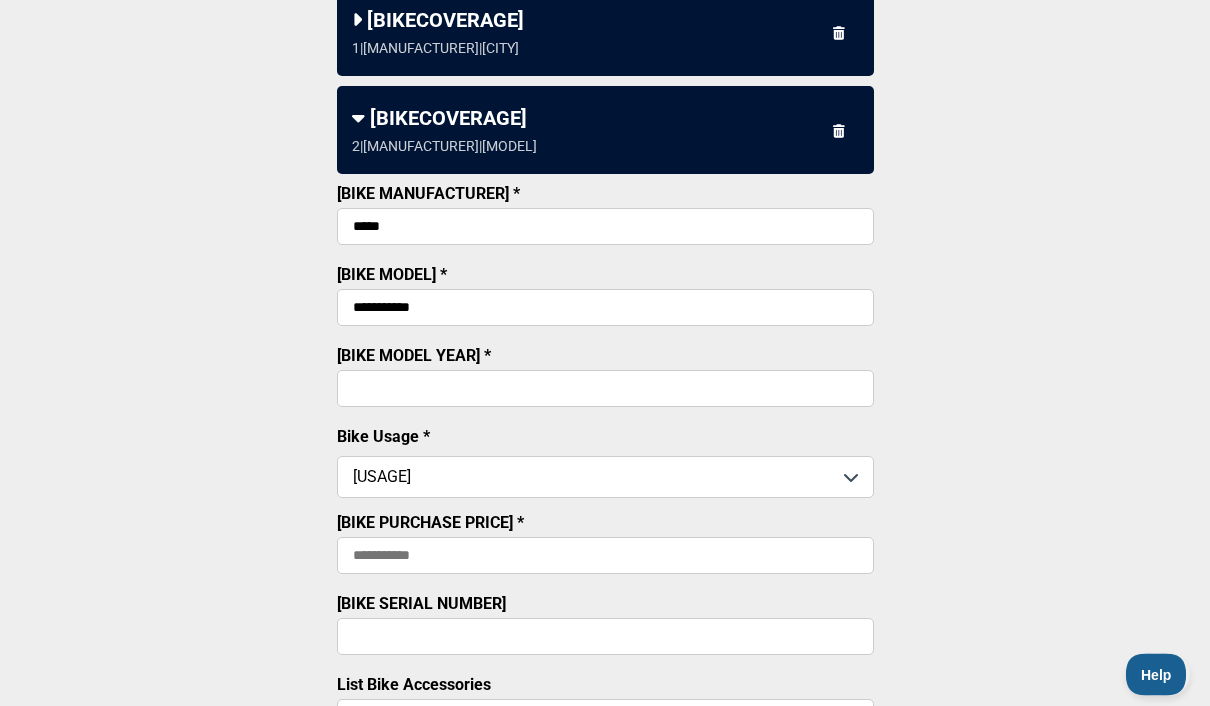 scroll, scrollTop: 252, scrollLeft: 0, axis: vertical 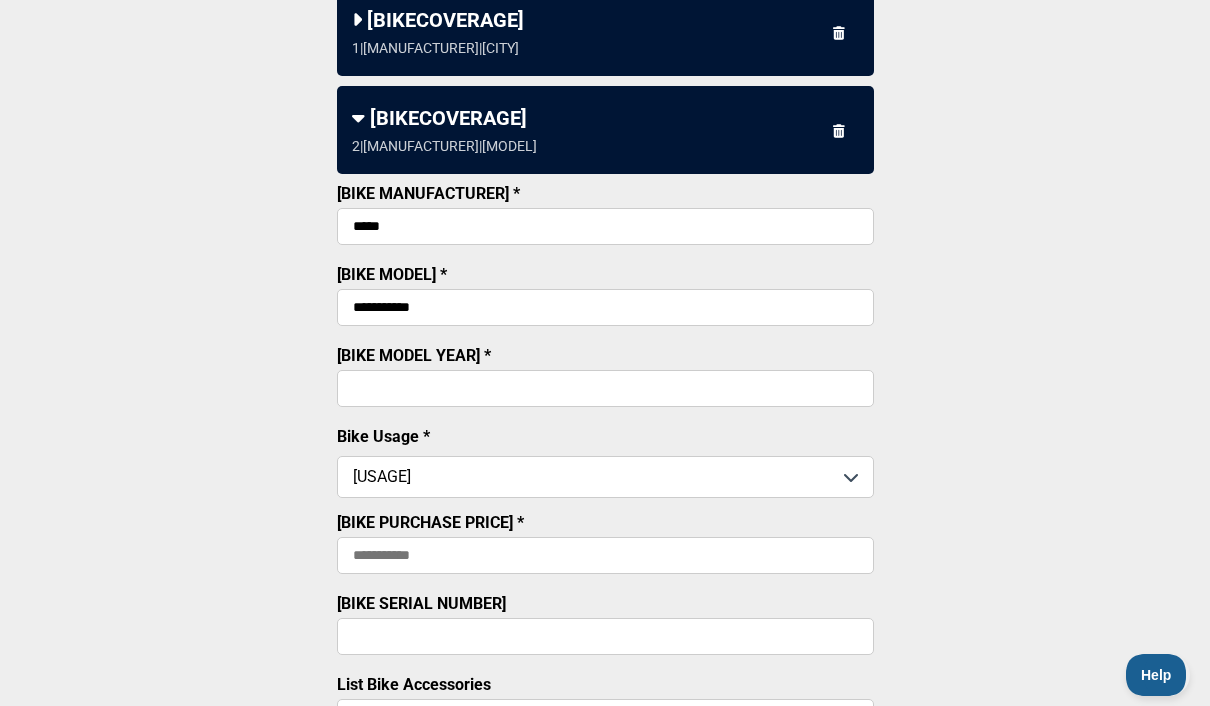 click on "[BIKE PURCHASE PRICE]   *" at bounding box center (605, 555) 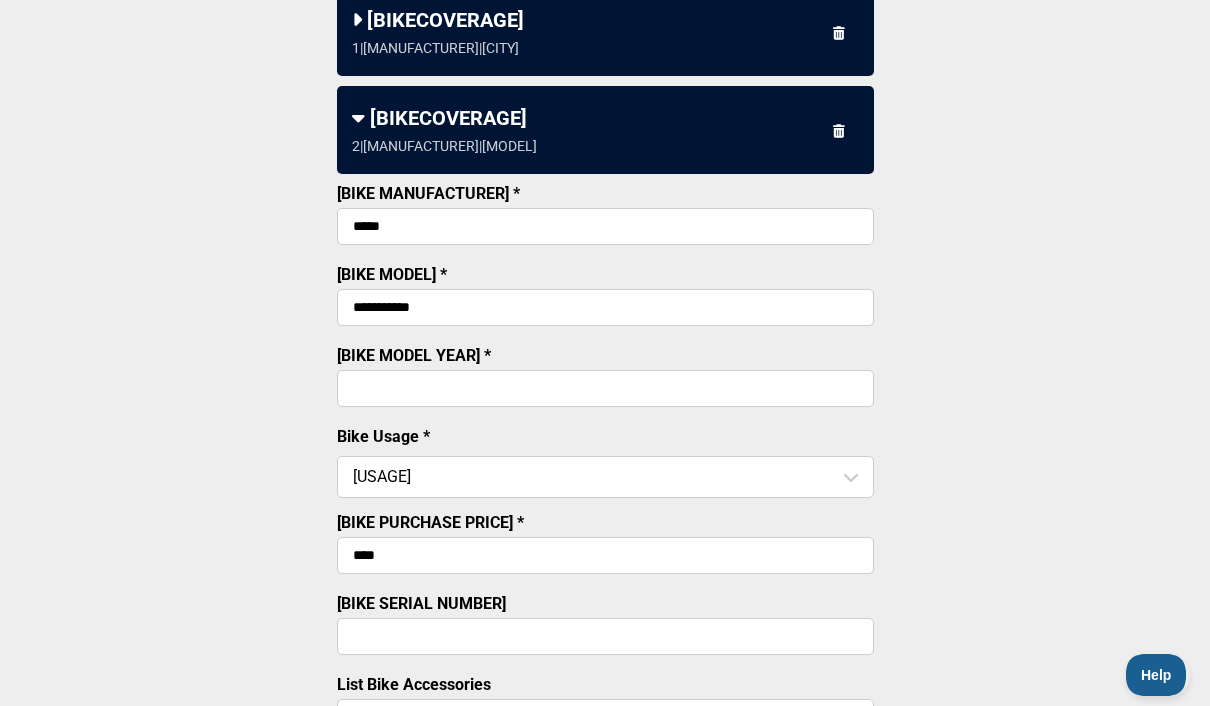 type on "[MASKED]" 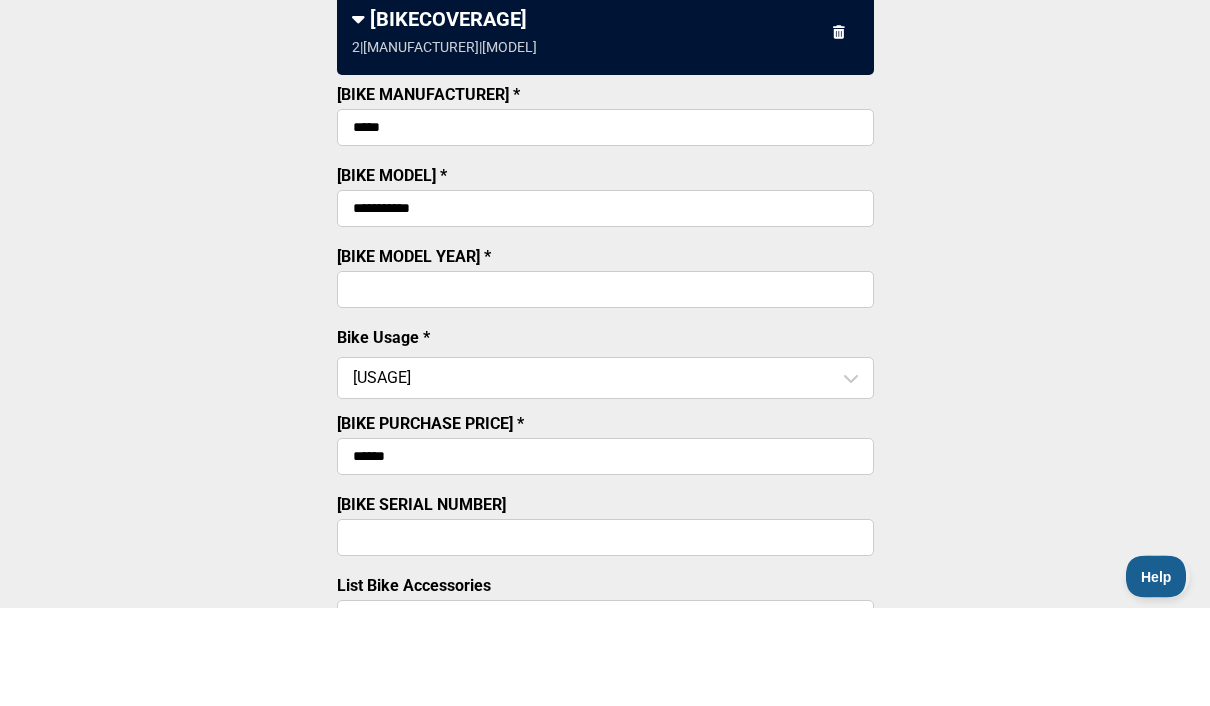 click on "[BIKE SERIAL NUMBER]" at bounding box center (605, 636) 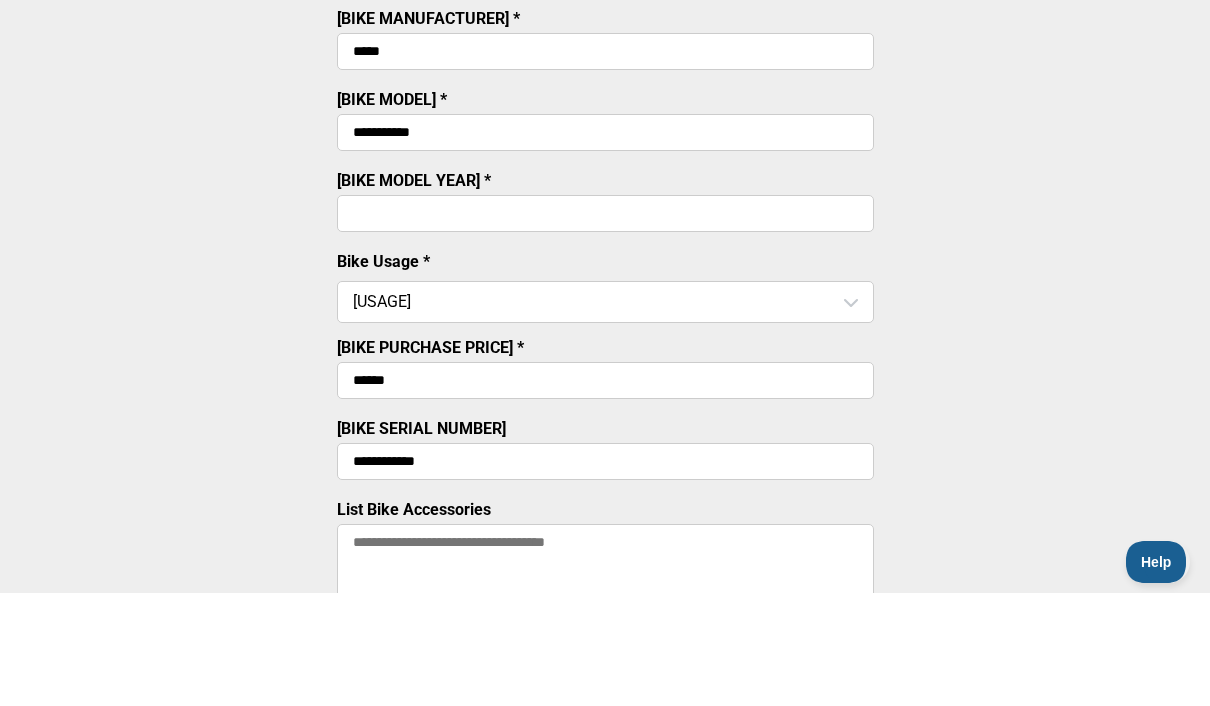 scroll, scrollTop: 316, scrollLeft: 0, axis: vertical 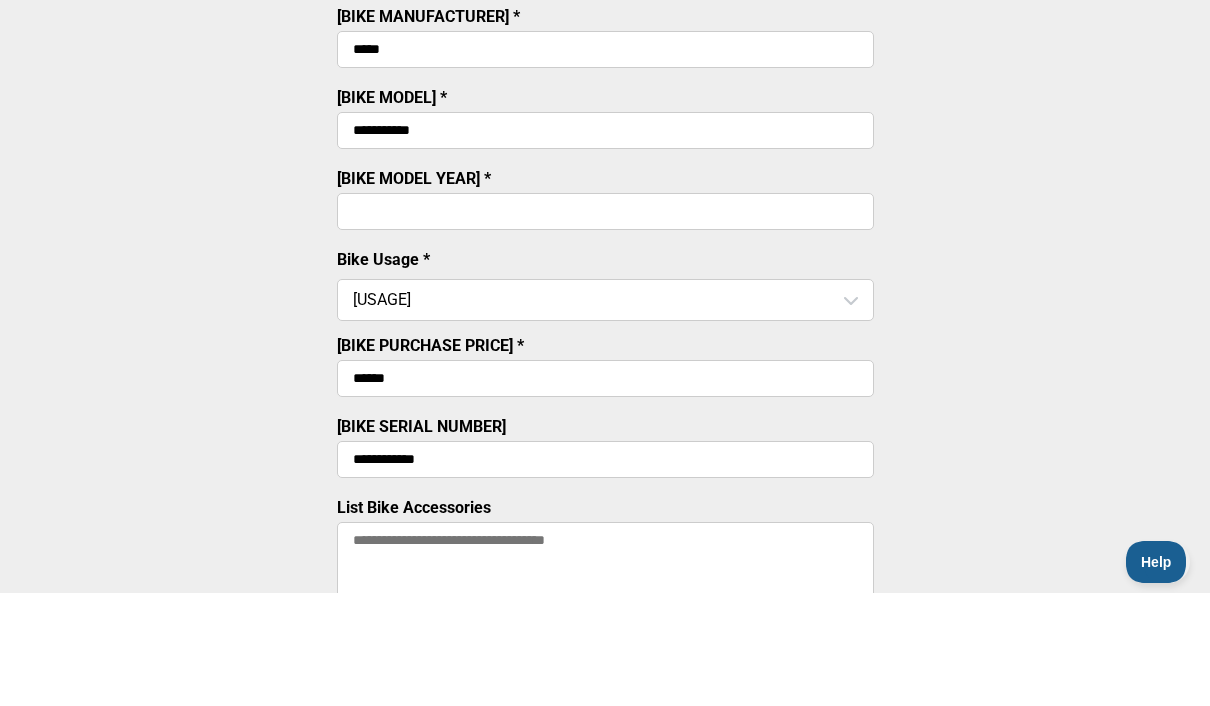 type on "**********" 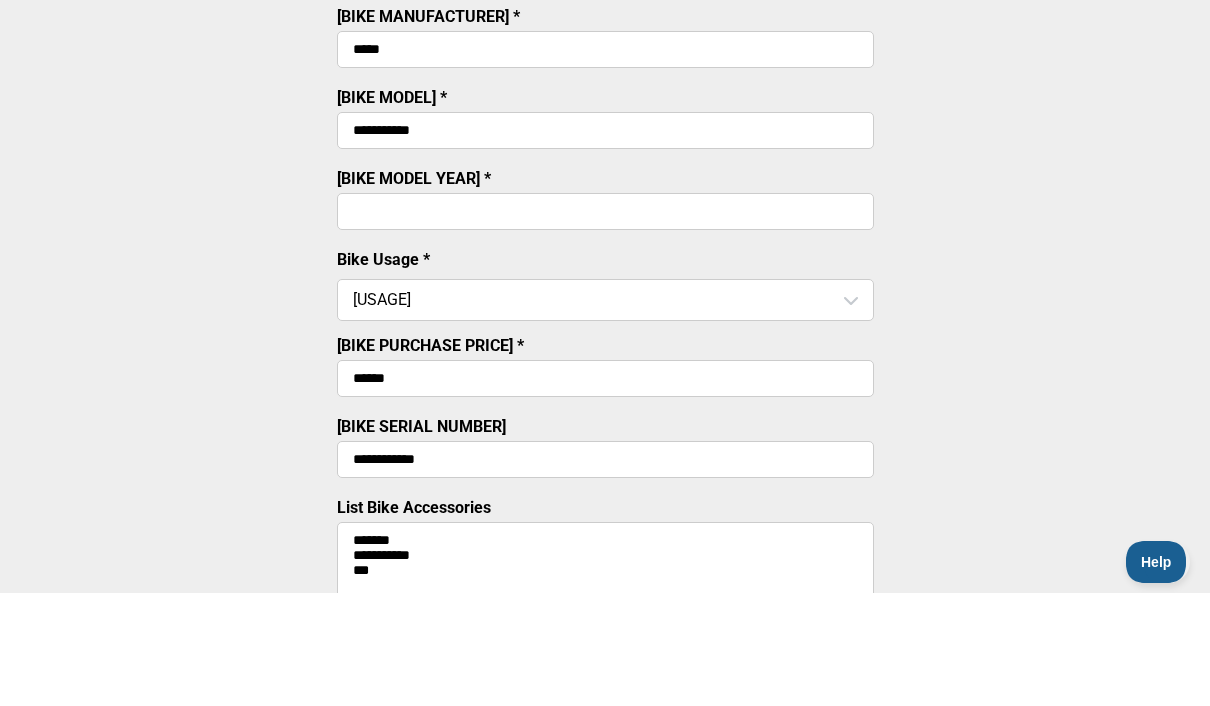 type on "[MASKED]" 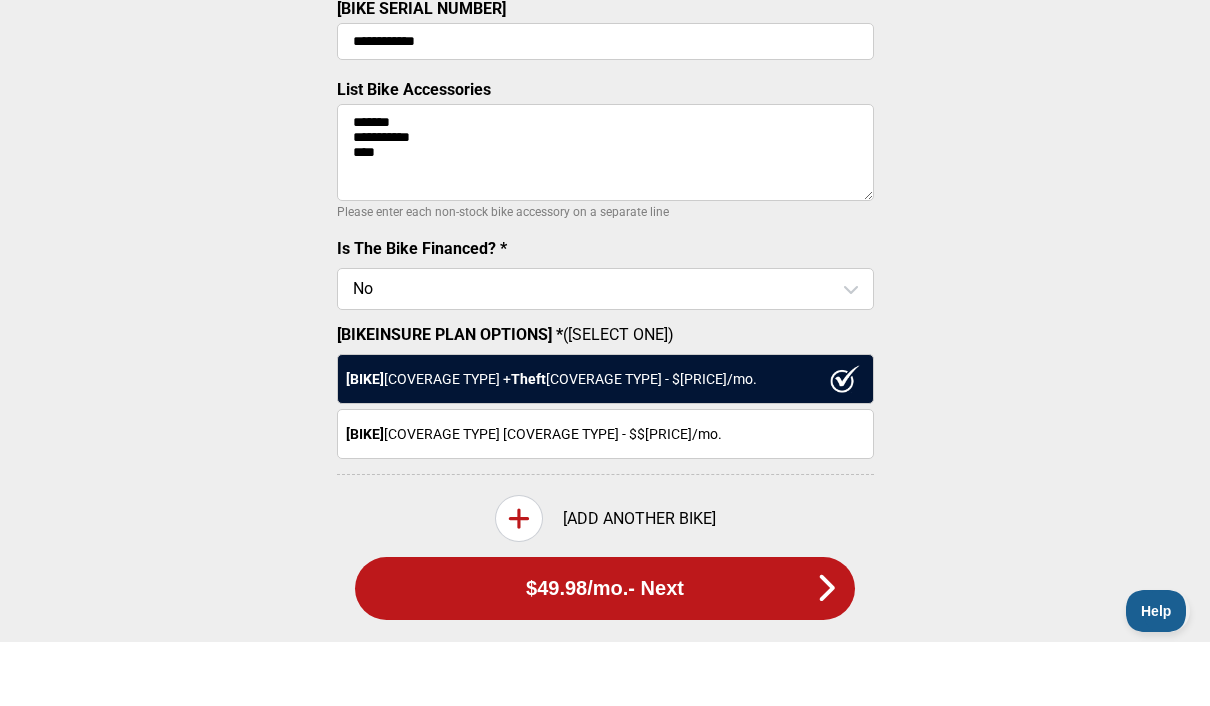 scroll, scrollTop: 785, scrollLeft: 0, axis: vertical 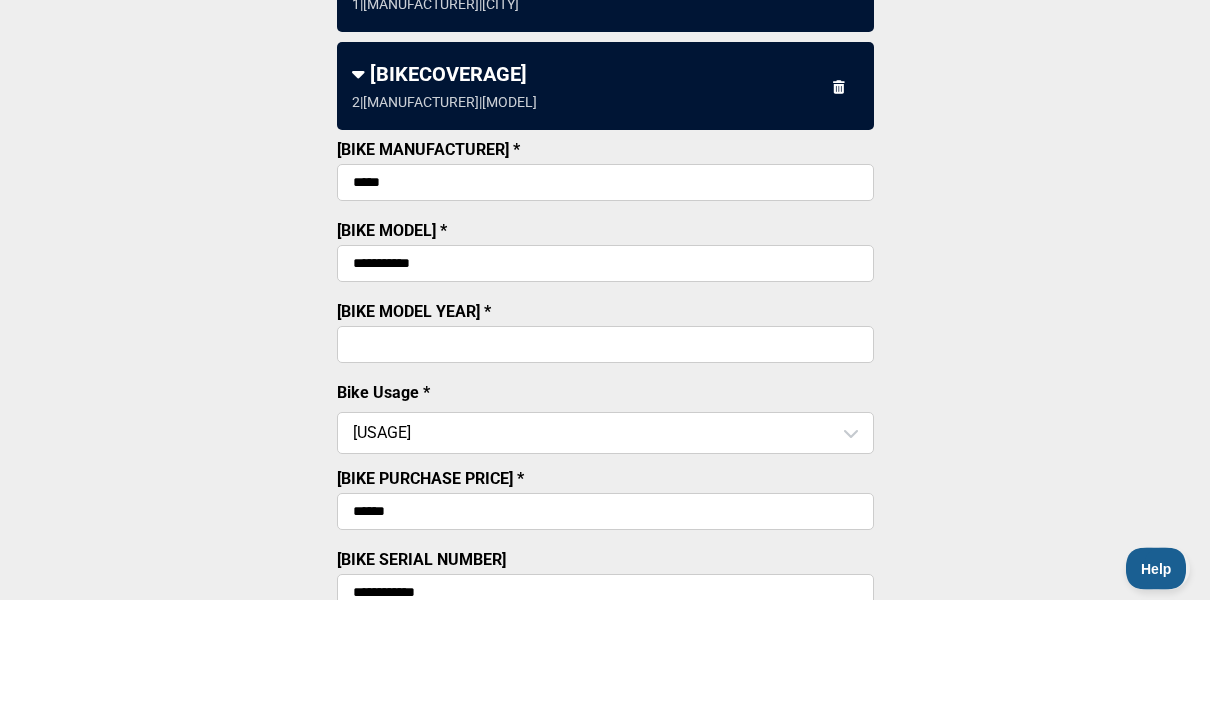 select on "[MASKED]" 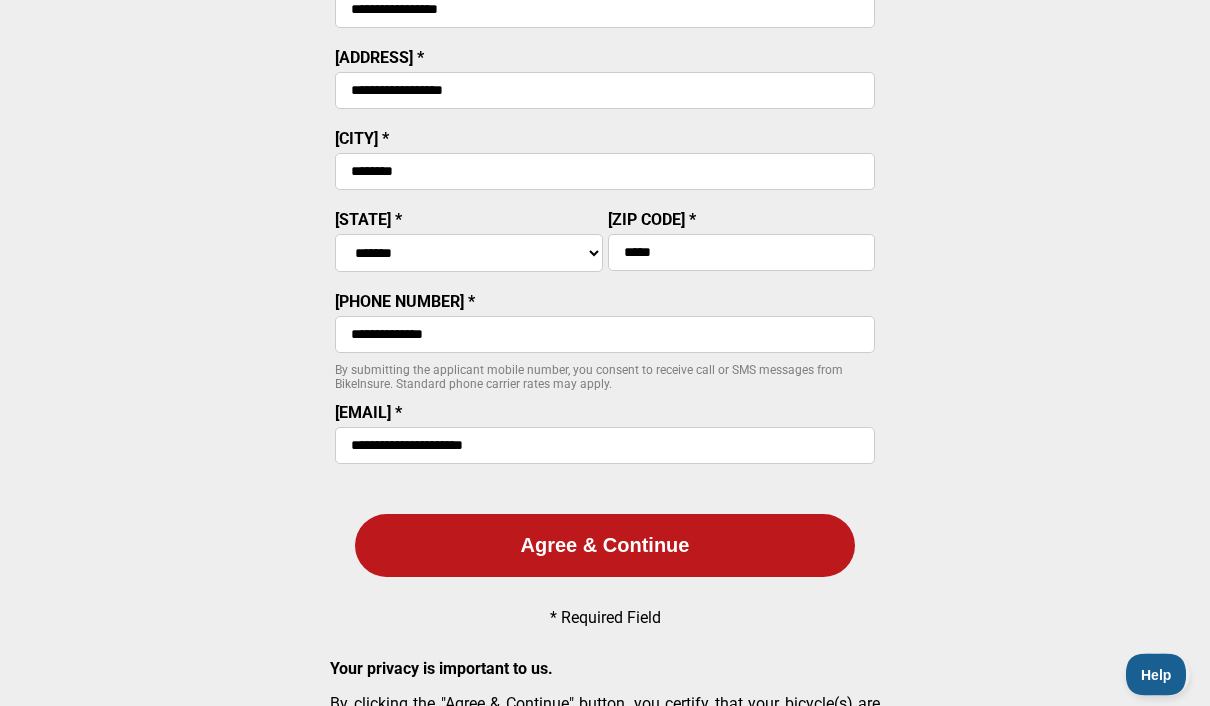 scroll, scrollTop: 278, scrollLeft: 0, axis: vertical 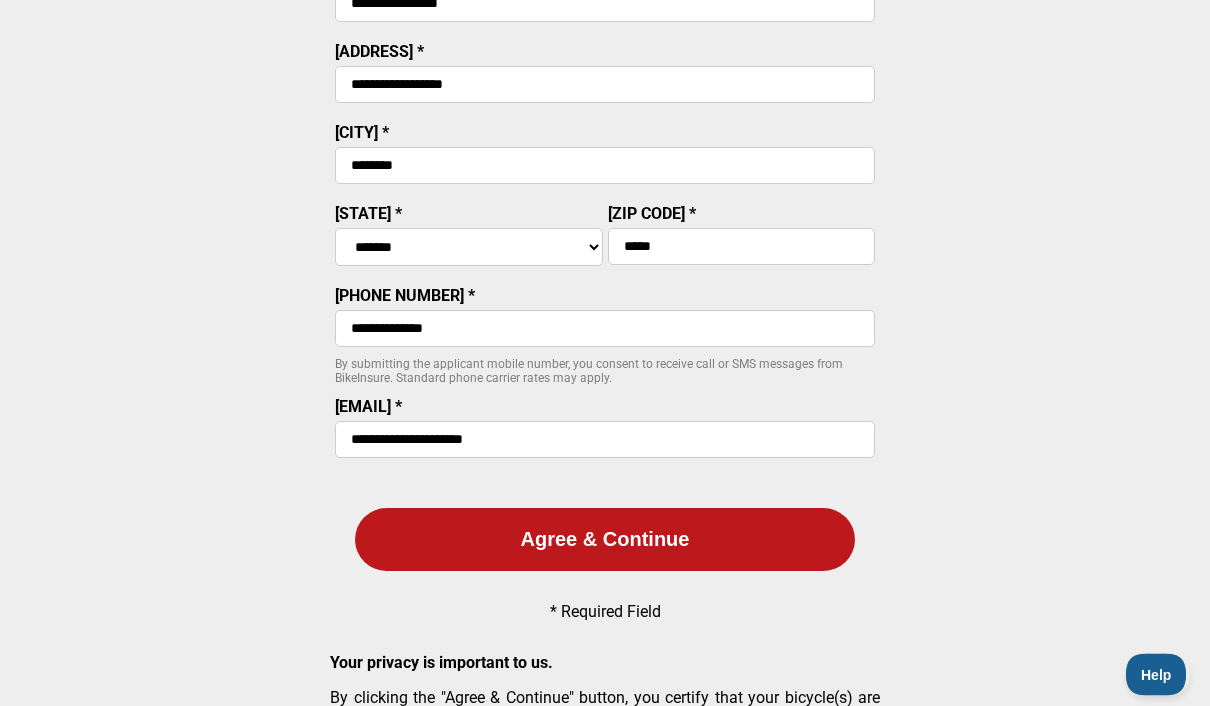 click on "Agree & Continue" at bounding box center [605, 540] 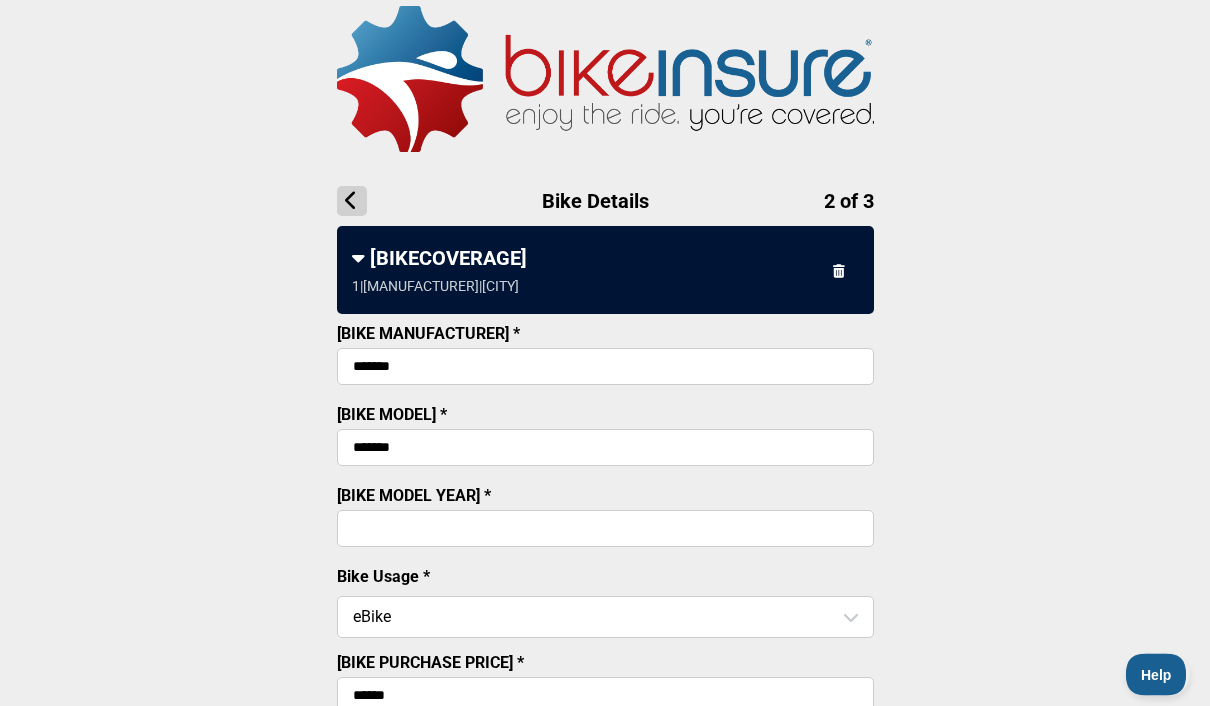 scroll, scrollTop: 0, scrollLeft: 0, axis: both 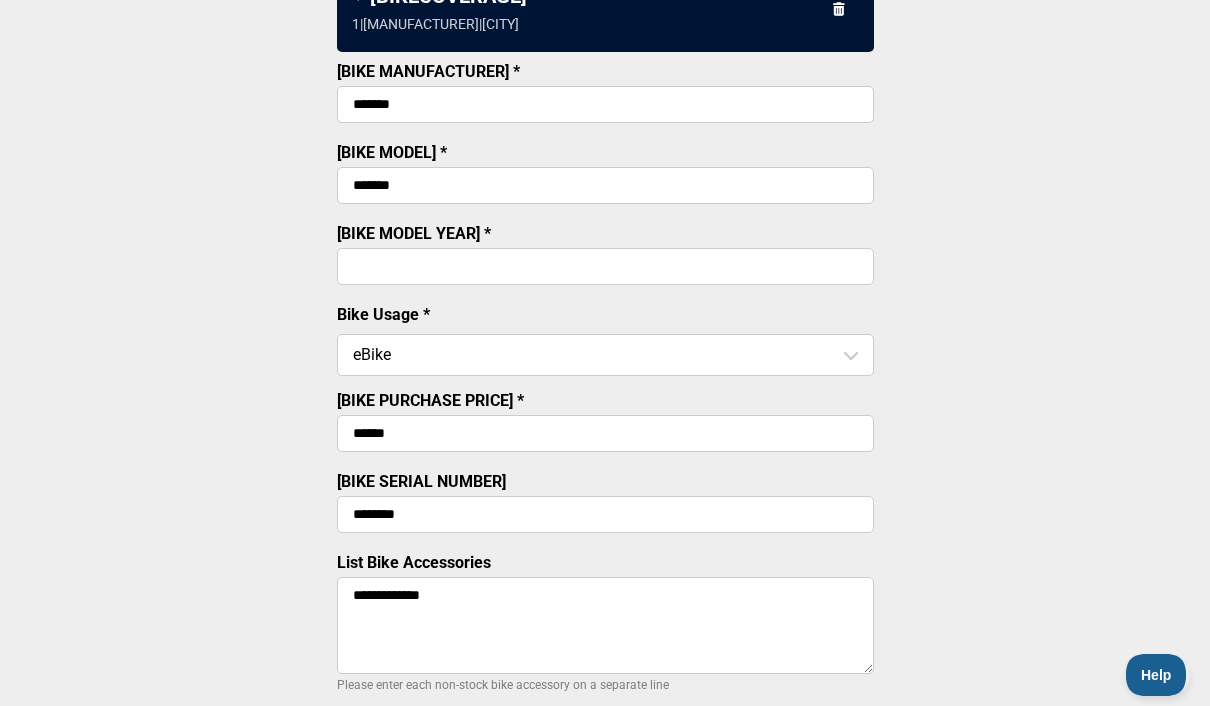 select on "[MASKED]" 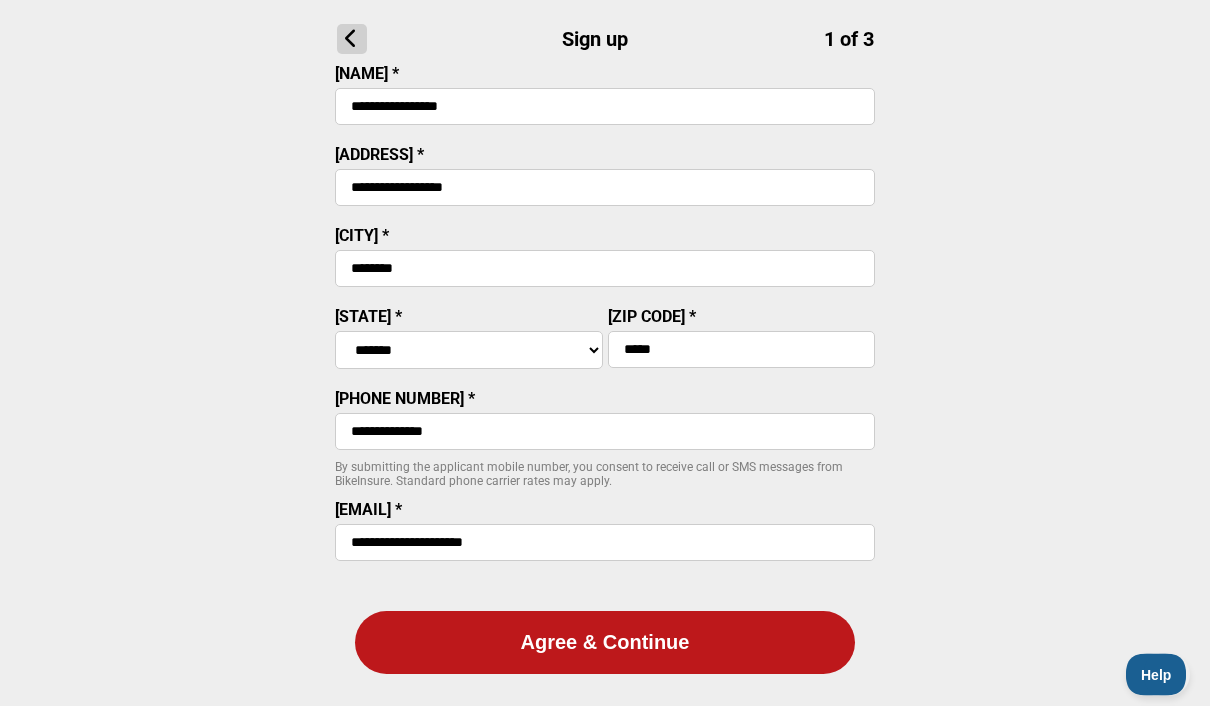 scroll, scrollTop: 213, scrollLeft: 0, axis: vertical 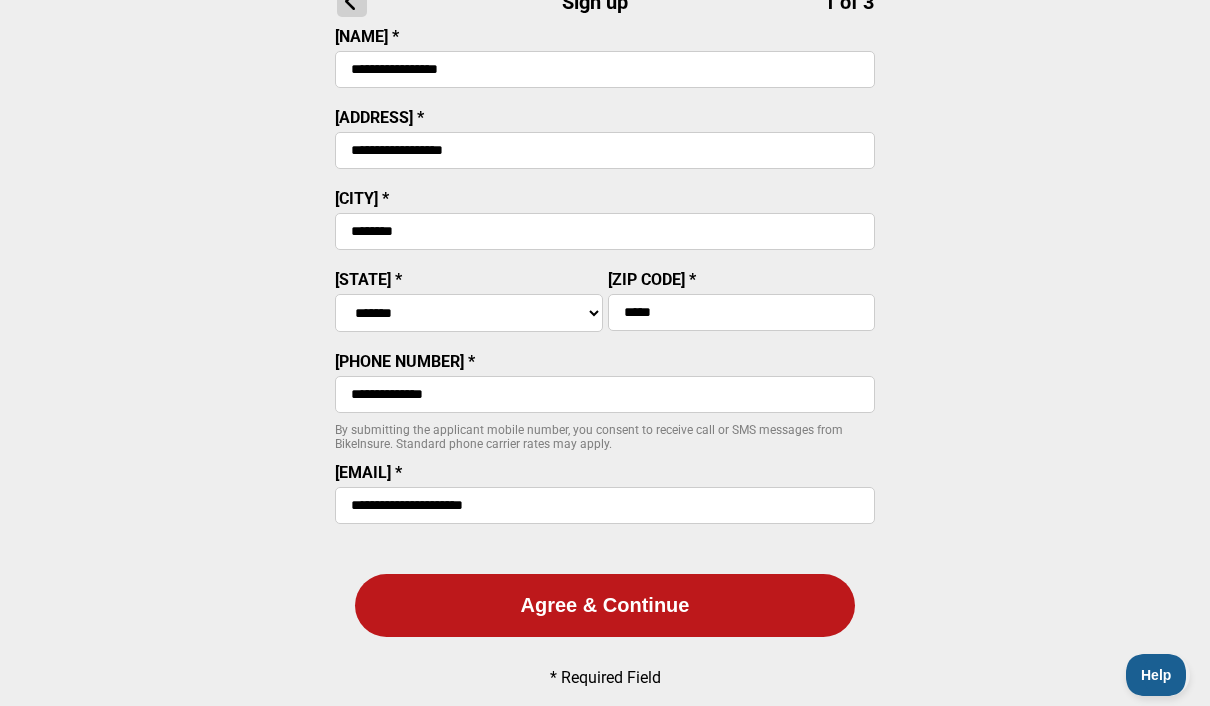 click on "Agree & Continue" at bounding box center [605, 605] 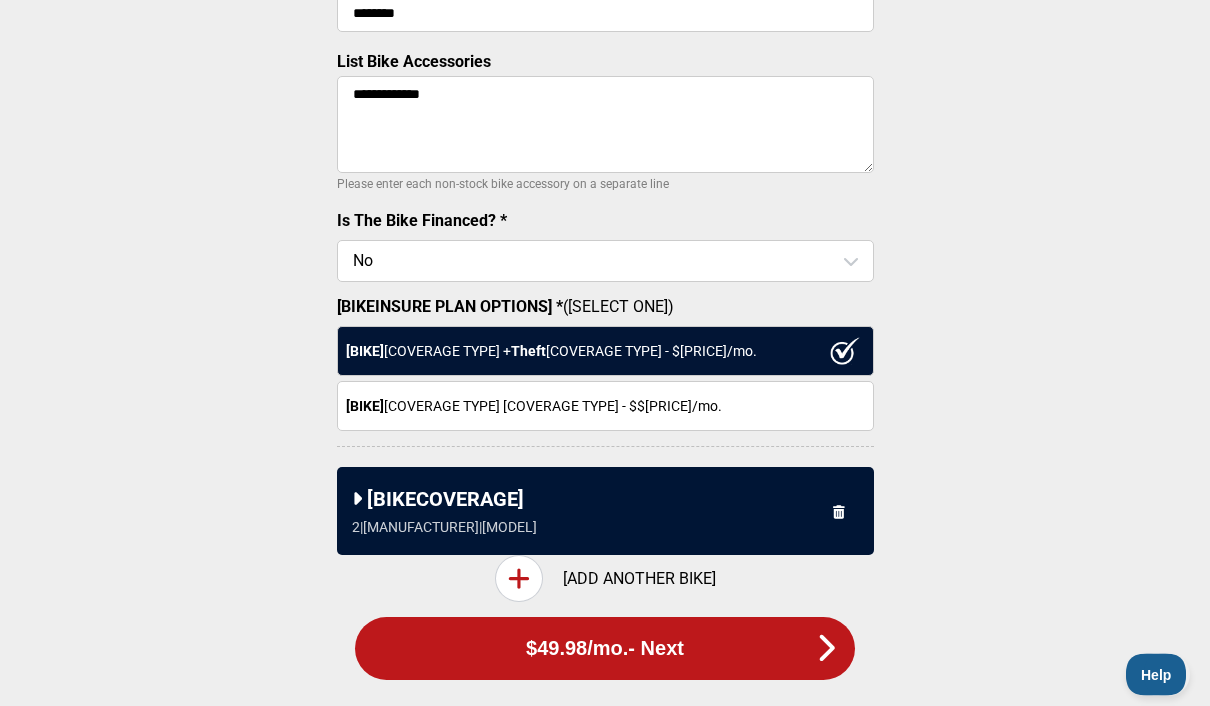 scroll, scrollTop: 777, scrollLeft: 0, axis: vertical 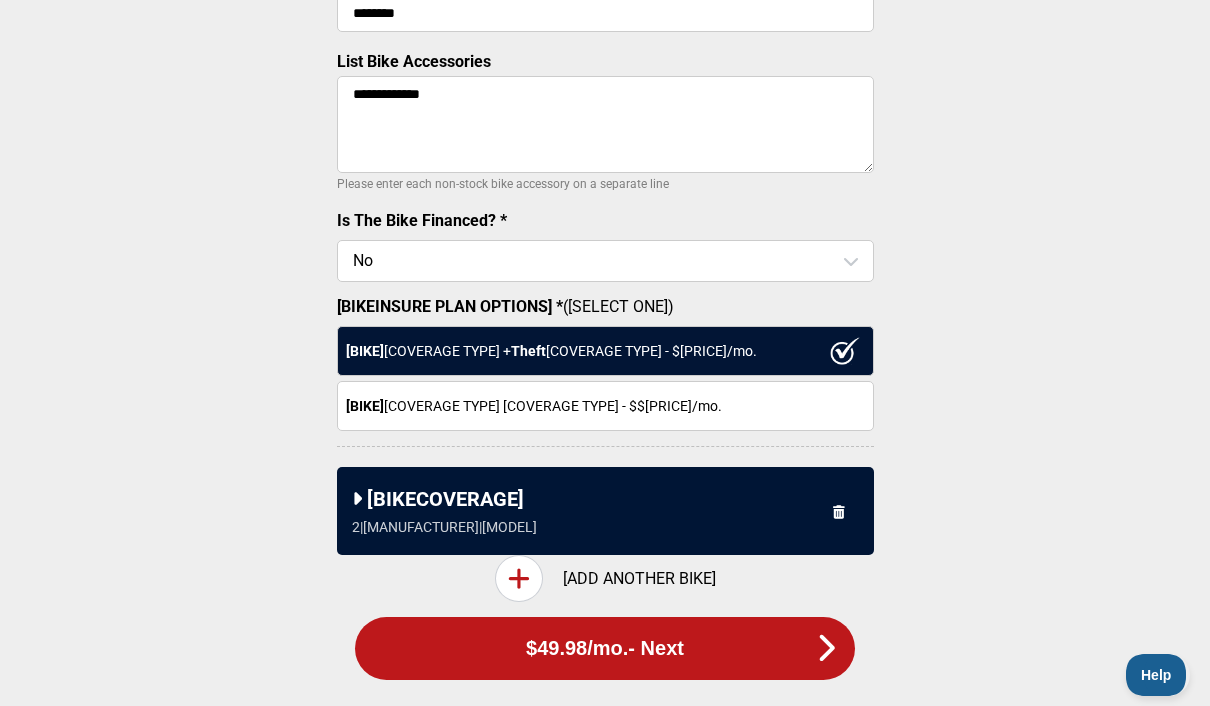 click at bounding box center [357, 499] 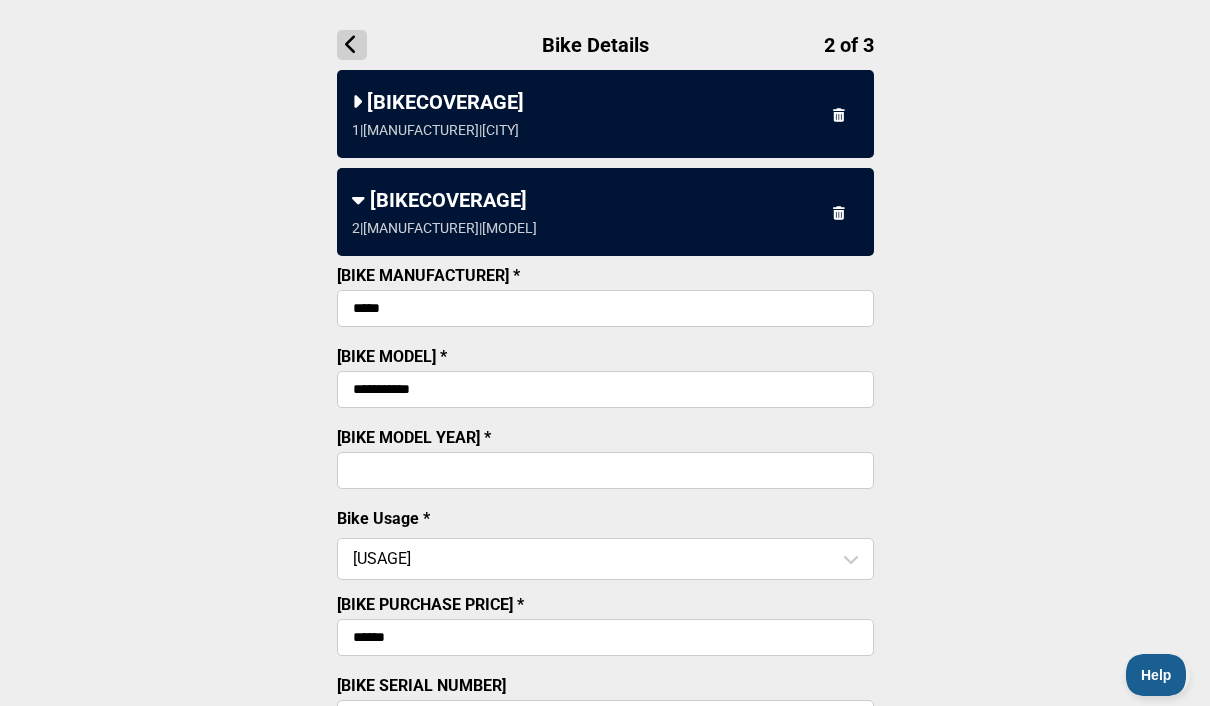 scroll, scrollTop: 171, scrollLeft: 0, axis: vertical 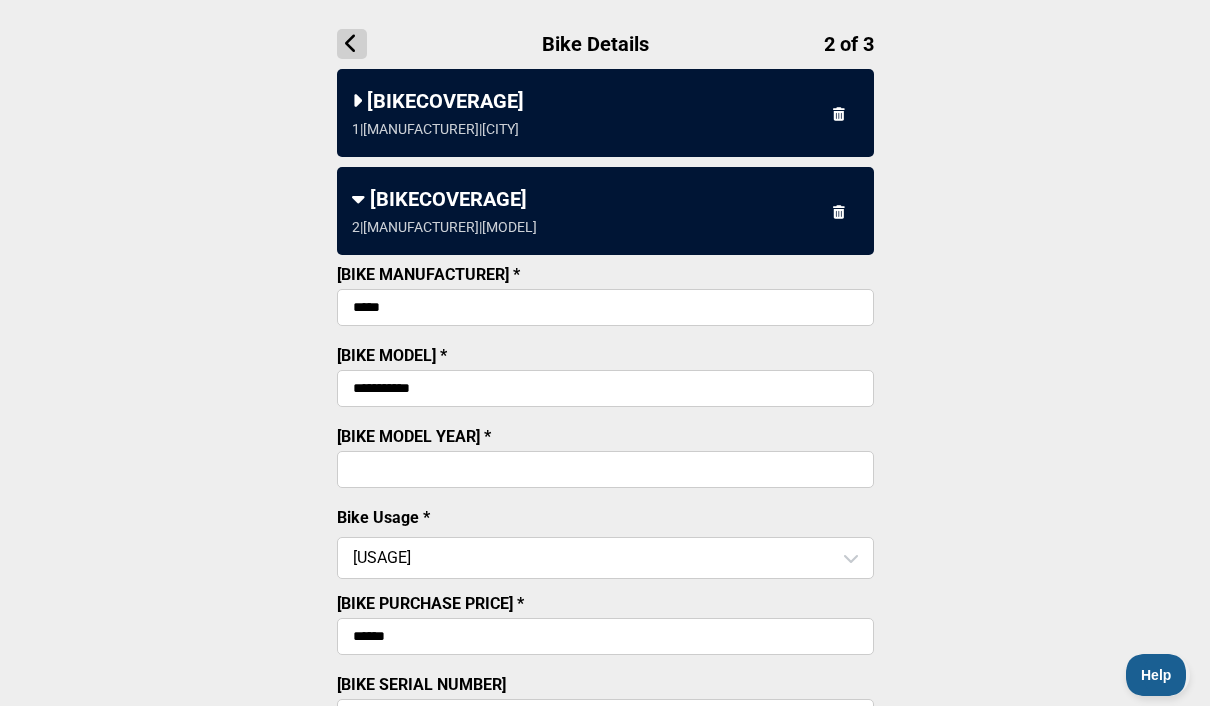 click on "2  |  [MANUFACTURER]  |  [MODEL]" at bounding box center [605, 227] 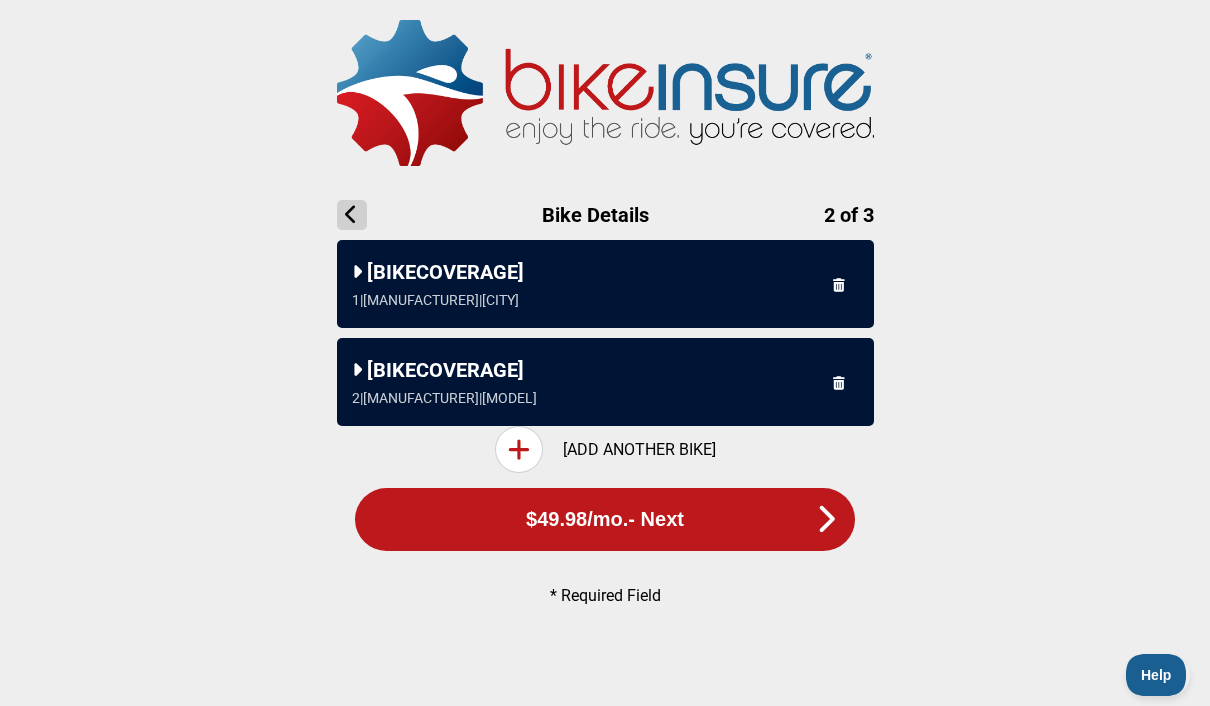 scroll, scrollTop: 0, scrollLeft: 0, axis: both 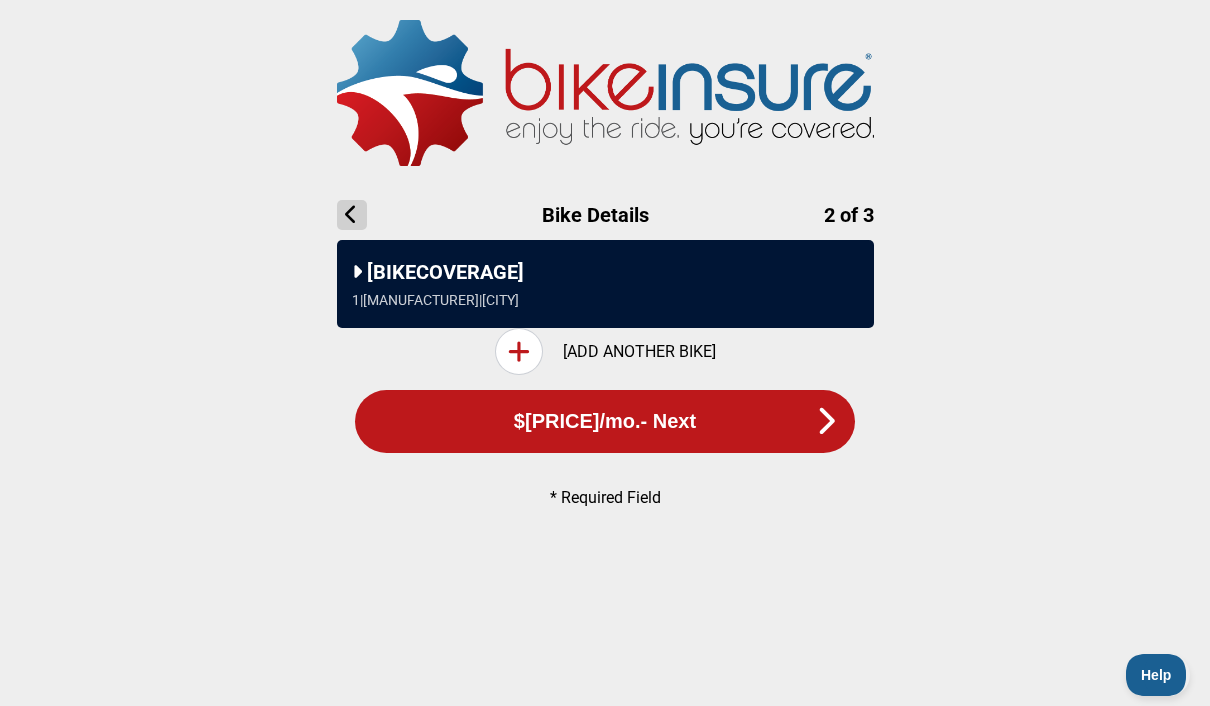 click on "/mo." at bounding box center (619, 421) 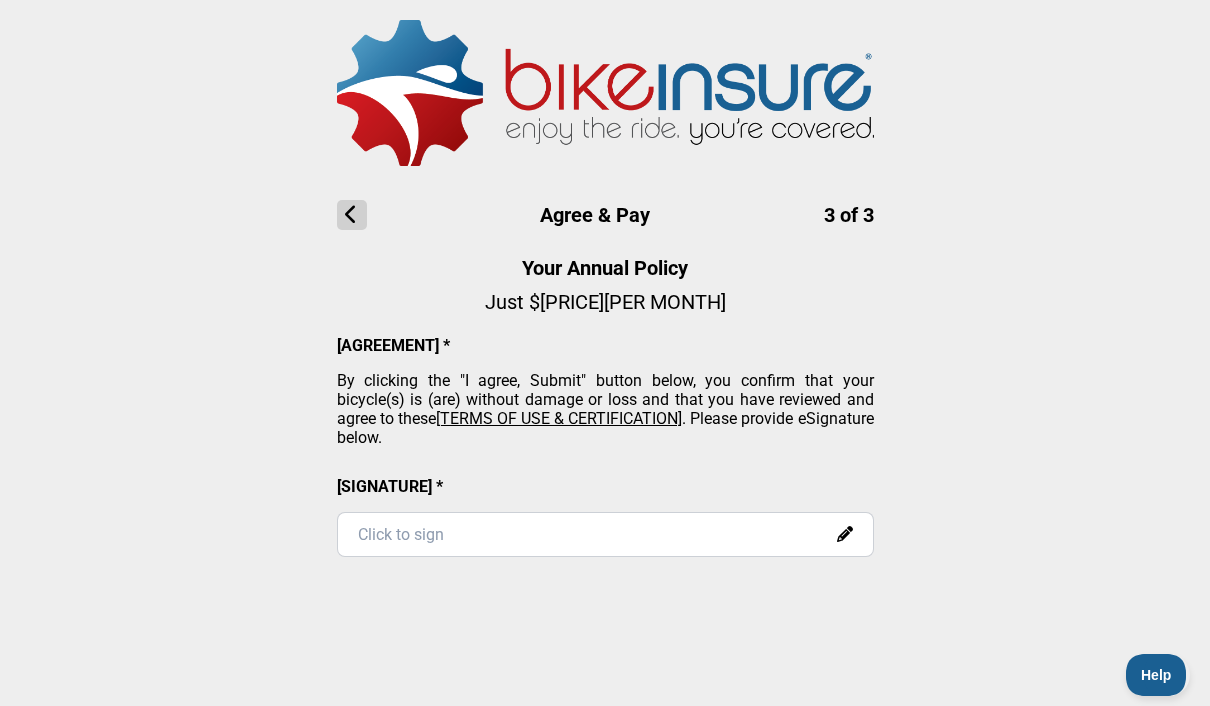 click on "Click to sign" at bounding box center [605, 534] 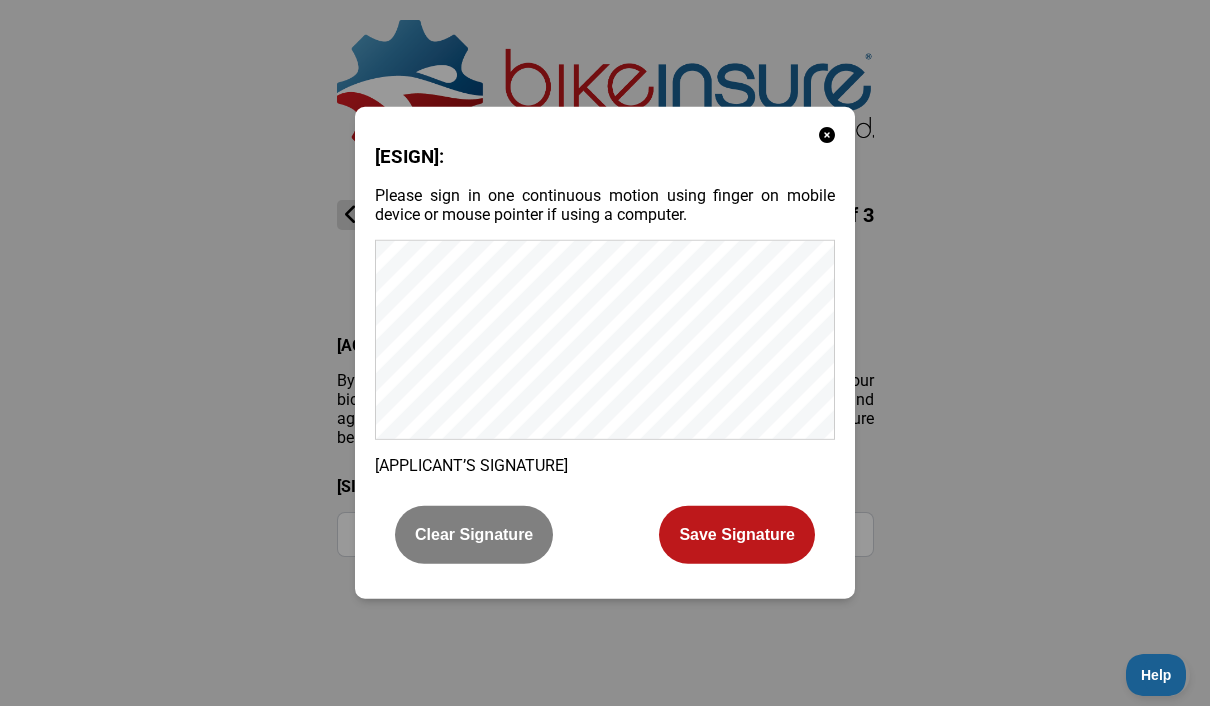 click on "Save Signature" at bounding box center (737, 535) 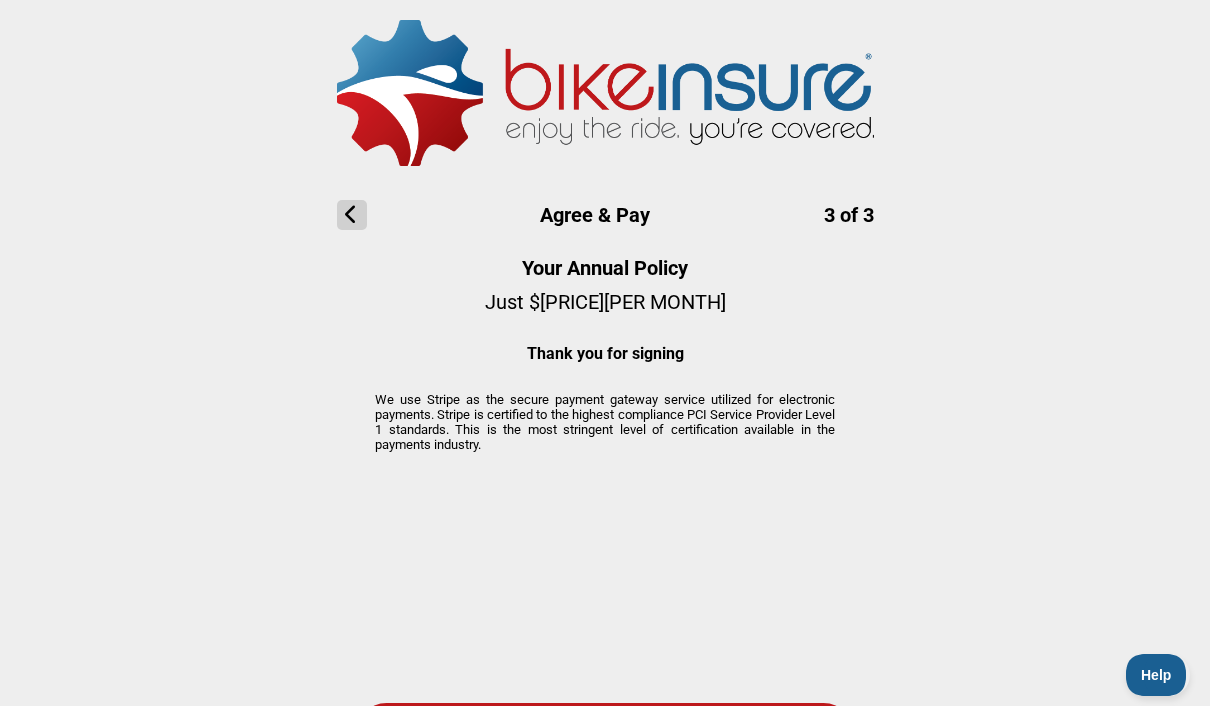 scroll, scrollTop: 106, scrollLeft: 0, axis: vertical 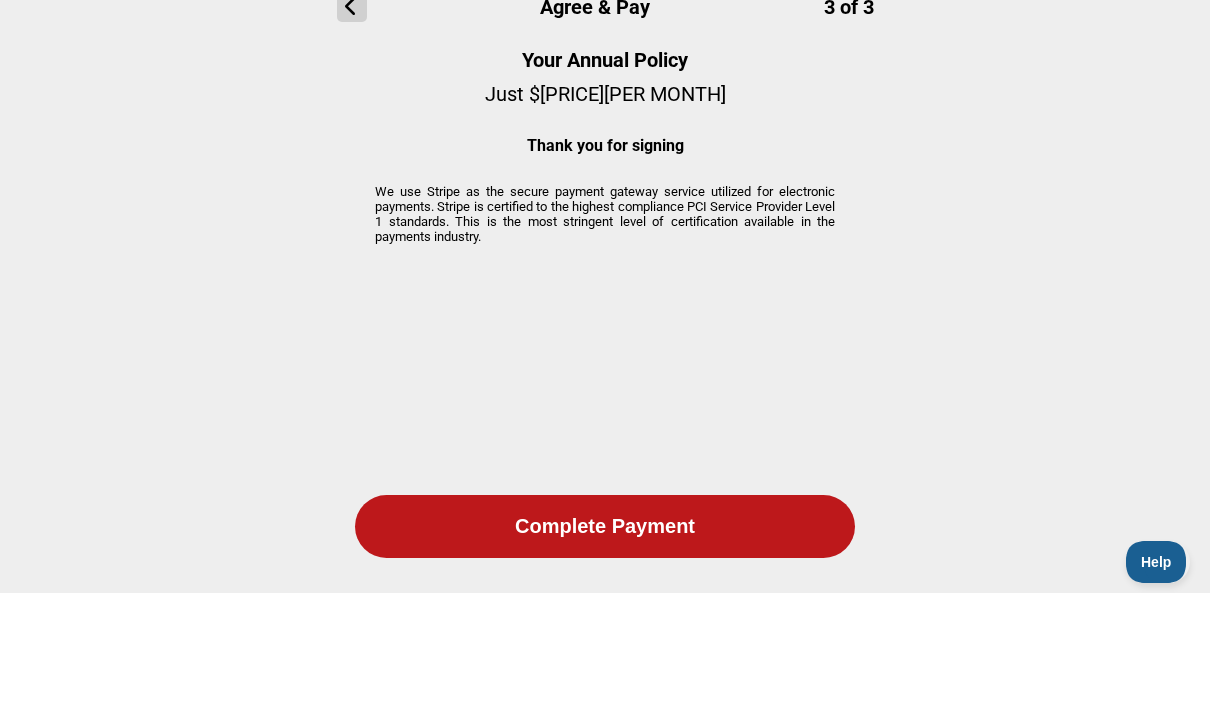 click on "Complete Payment" 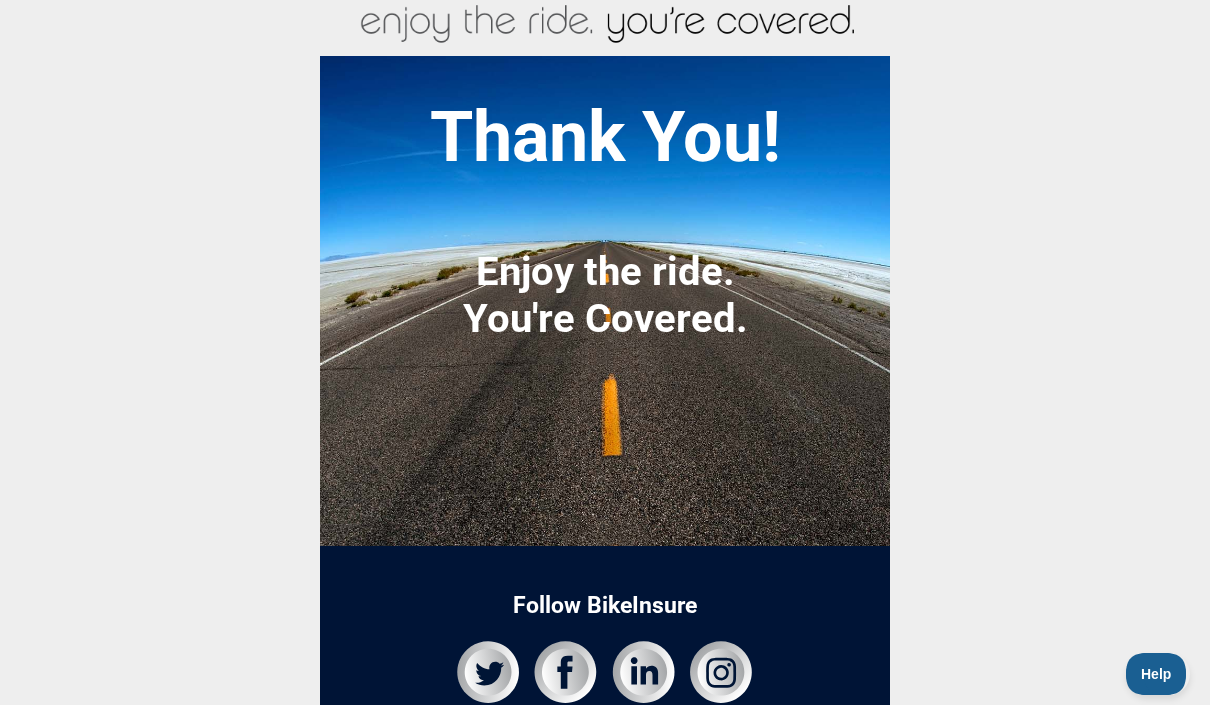 scroll, scrollTop: 0, scrollLeft: 0, axis: both 